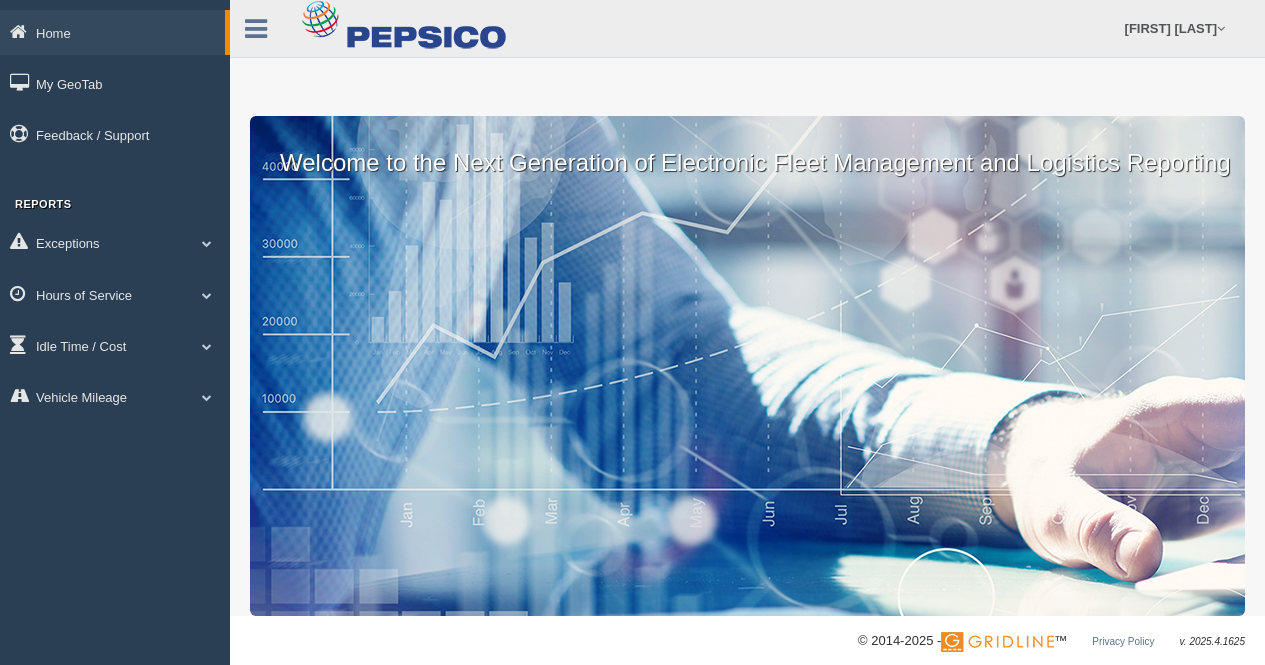 scroll, scrollTop: 0, scrollLeft: 0, axis: both 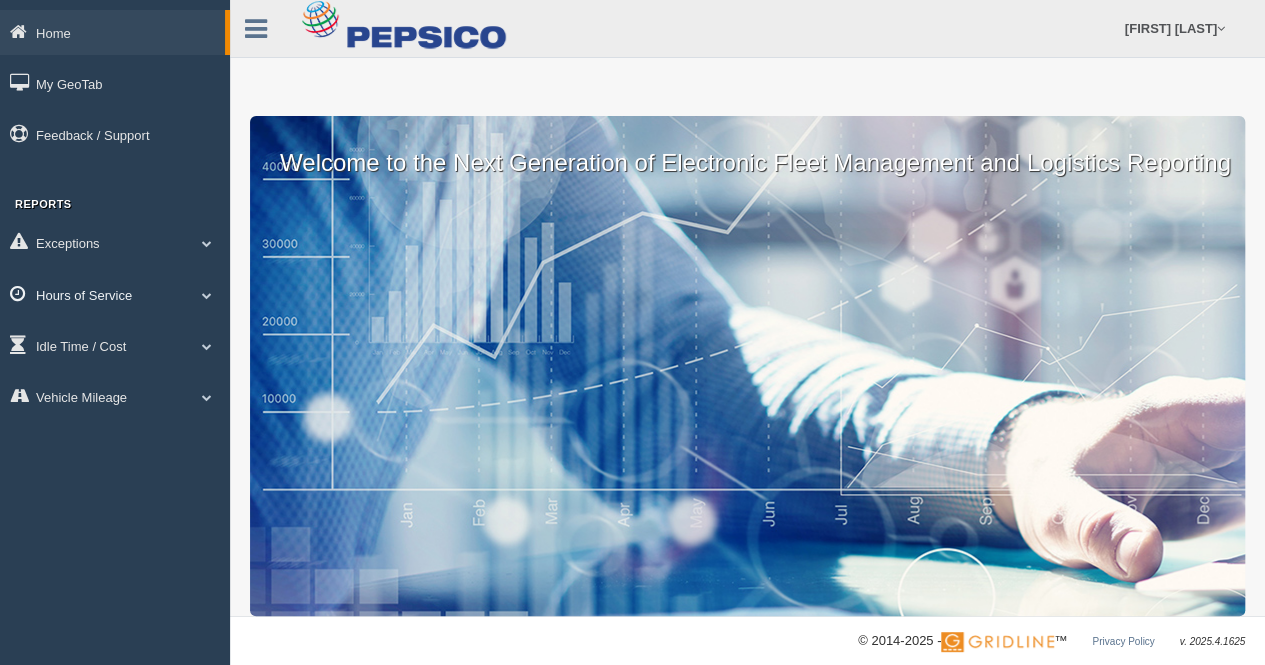 click on "Hours of Service" at bounding box center (112, 32) 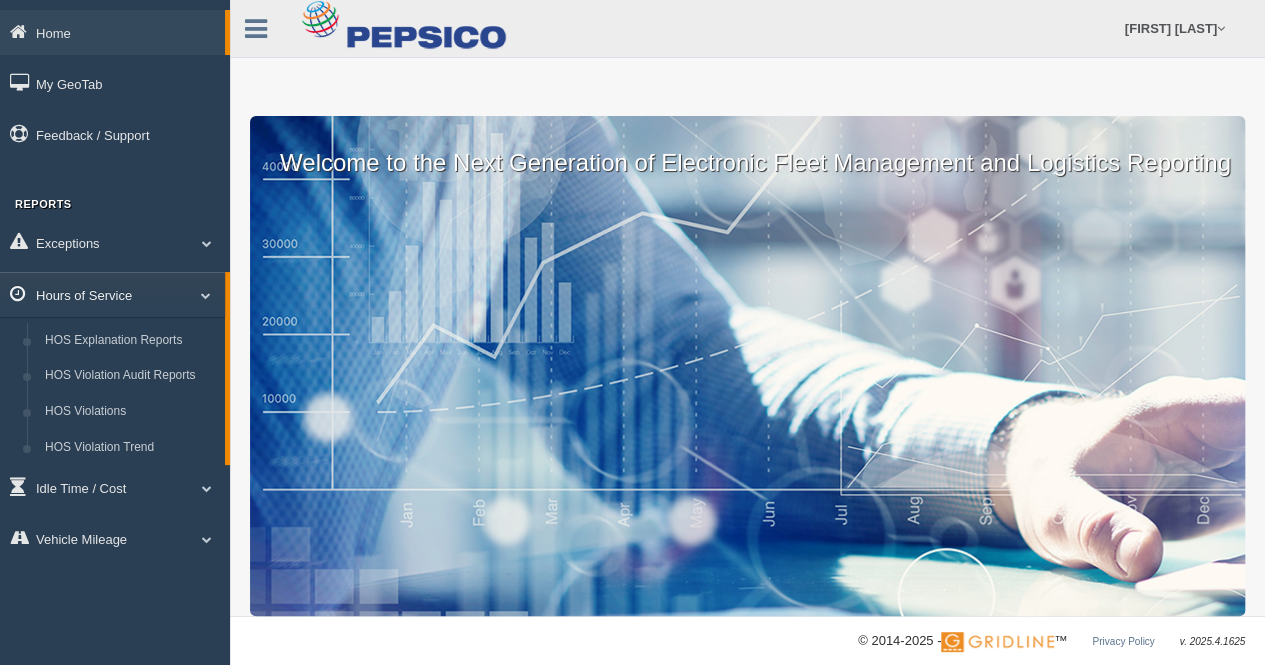 click at bounding box center (198, 295) 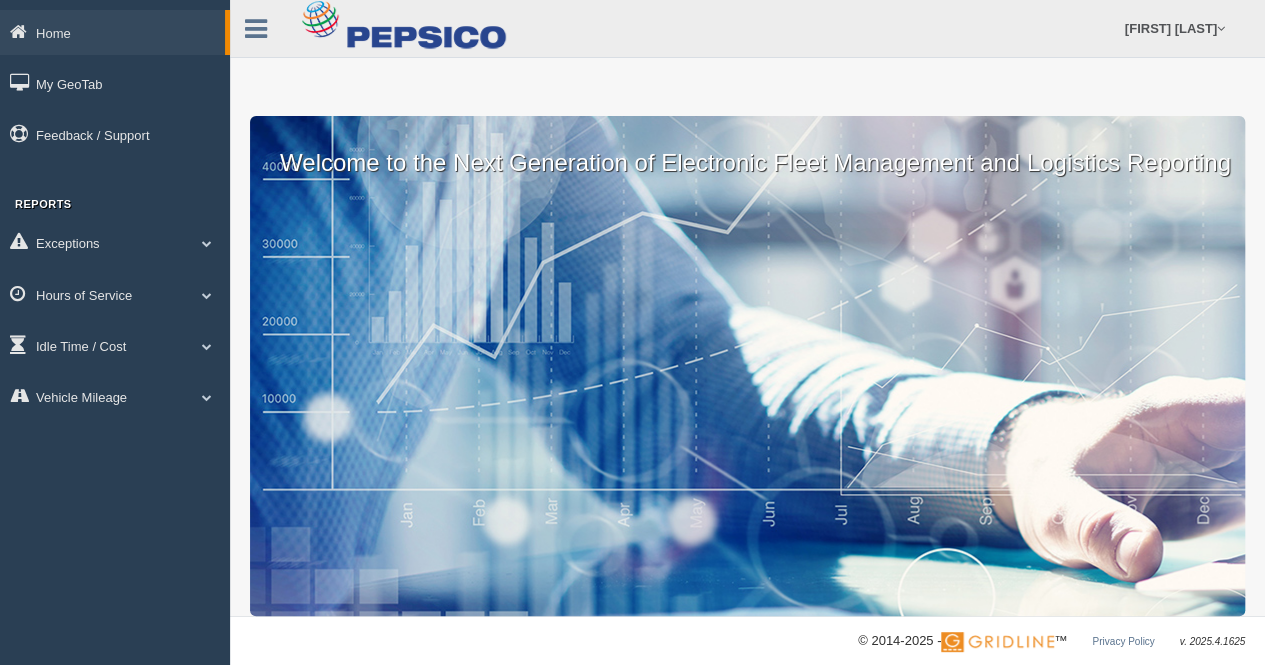 scroll, scrollTop: 20, scrollLeft: 0, axis: vertical 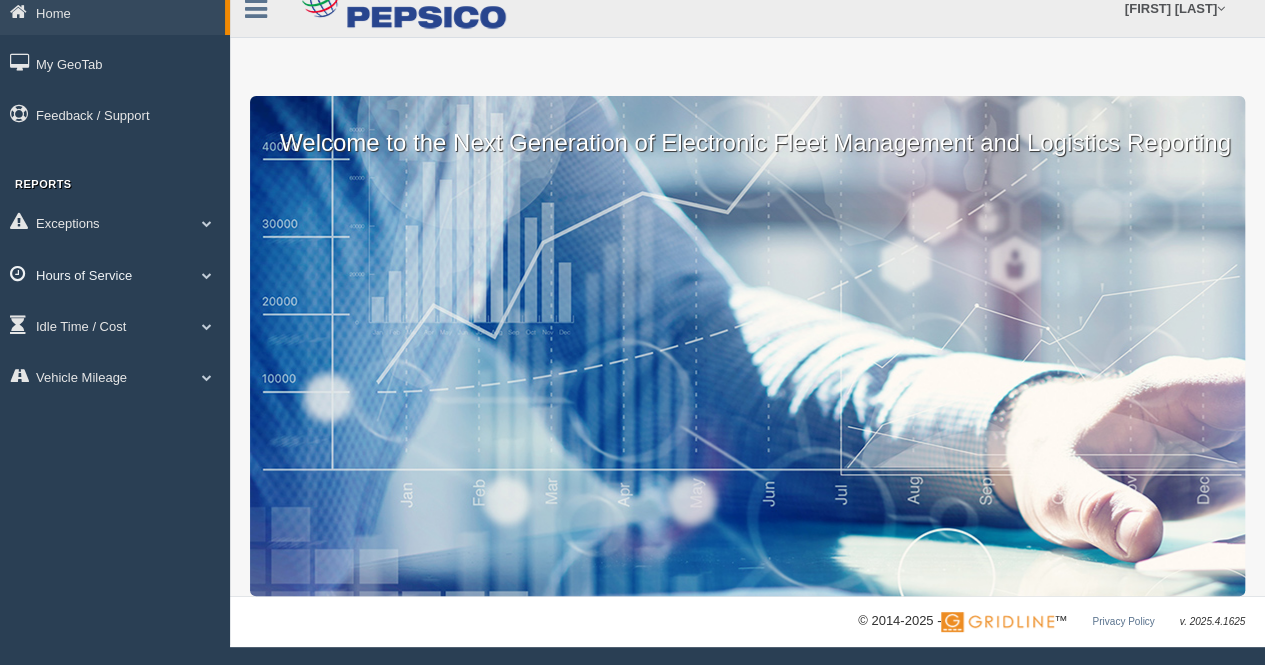 click on "Hours of Service" at bounding box center (112, 12) 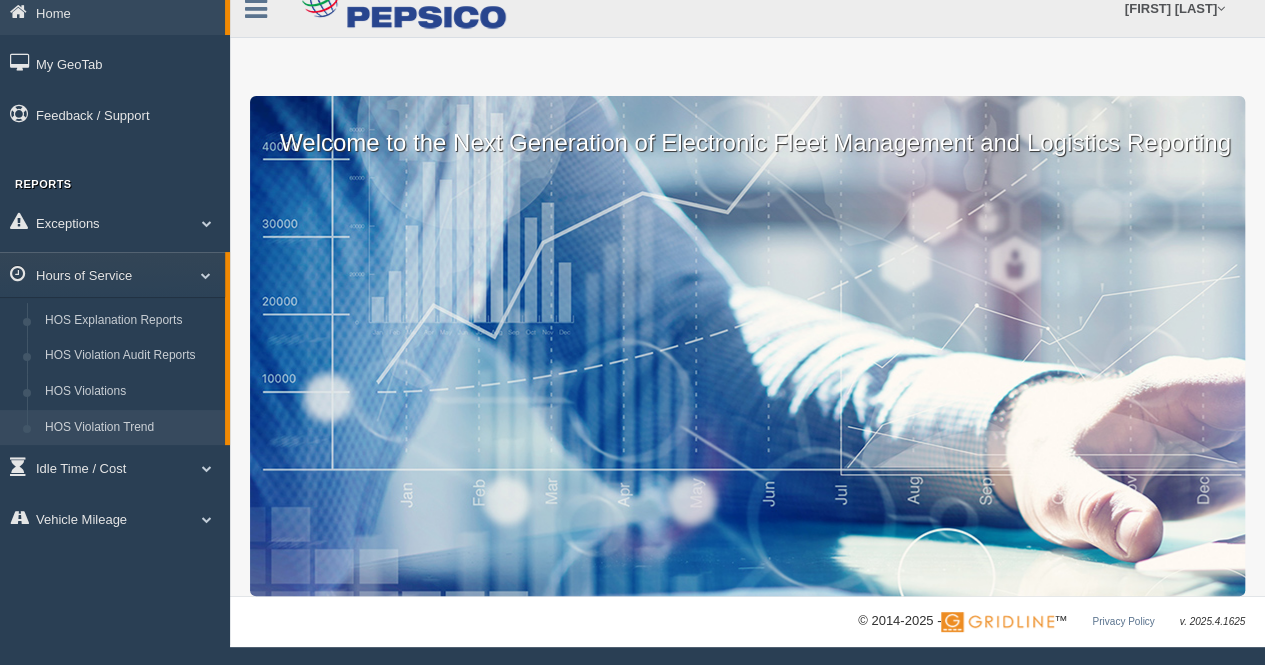 click on "HOS Violation Trend" at bounding box center [130, 428] 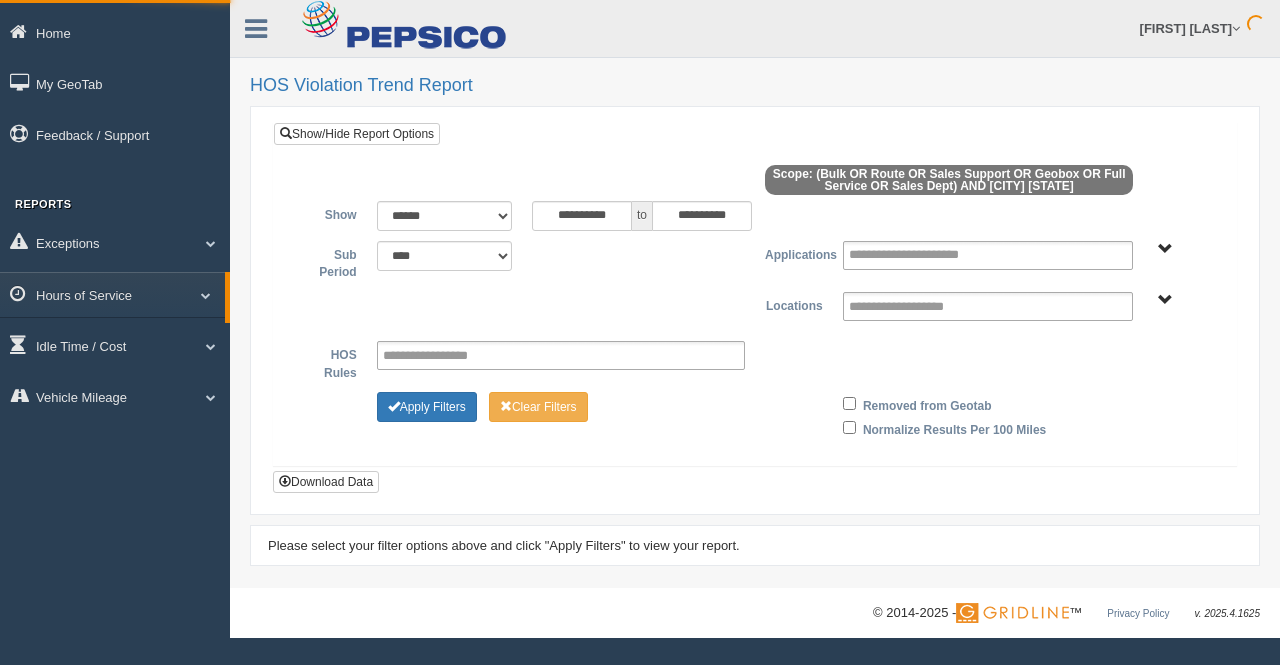 scroll, scrollTop: 0, scrollLeft: 0, axis: both 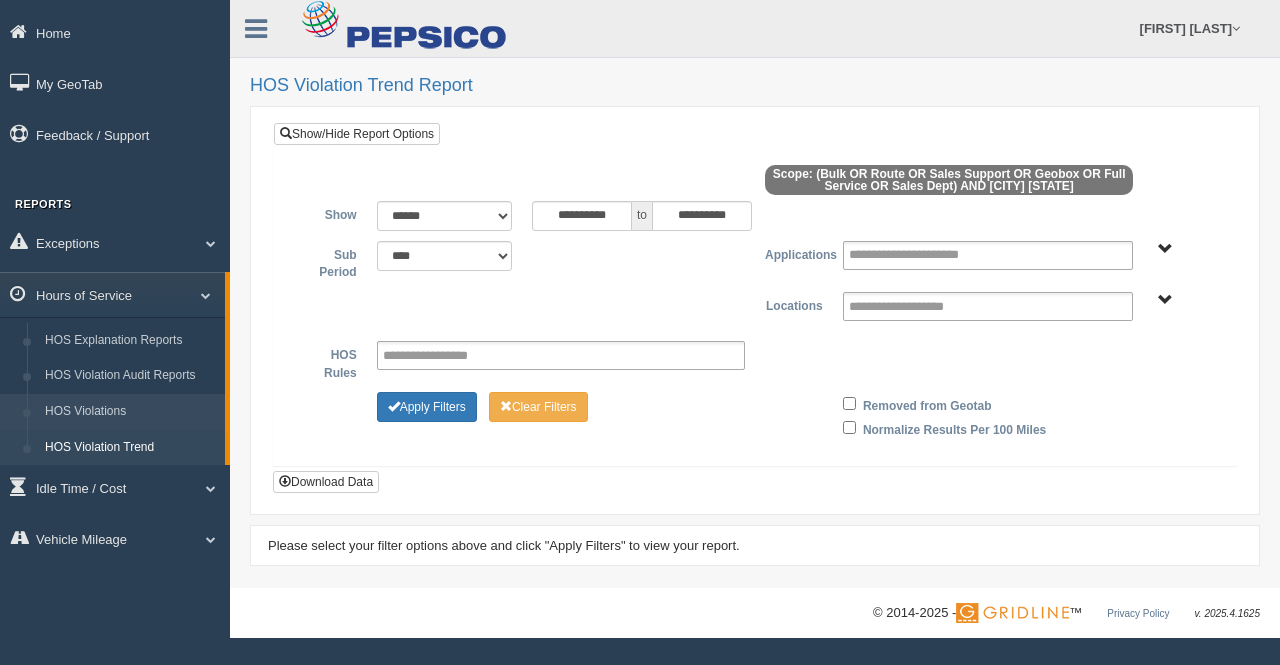 click on "HOS Violations" at bounding box center [130, 412] 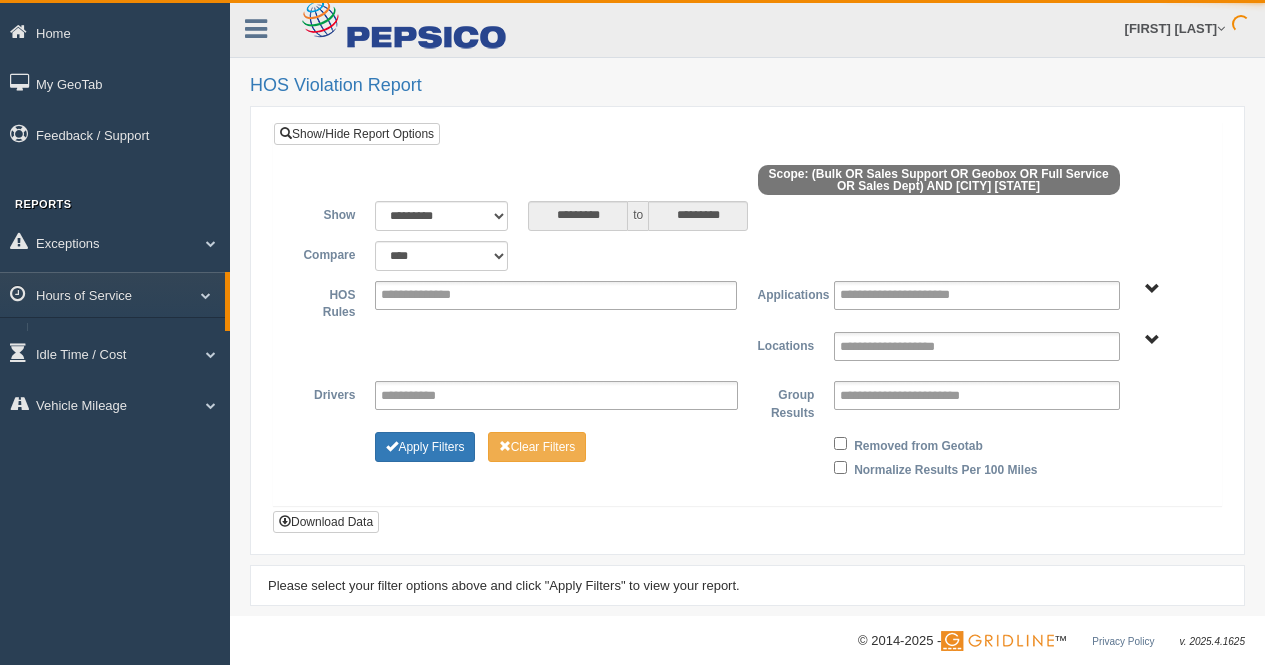 scroll, scrollTop: 0, scrollLeft: 0, axis: both 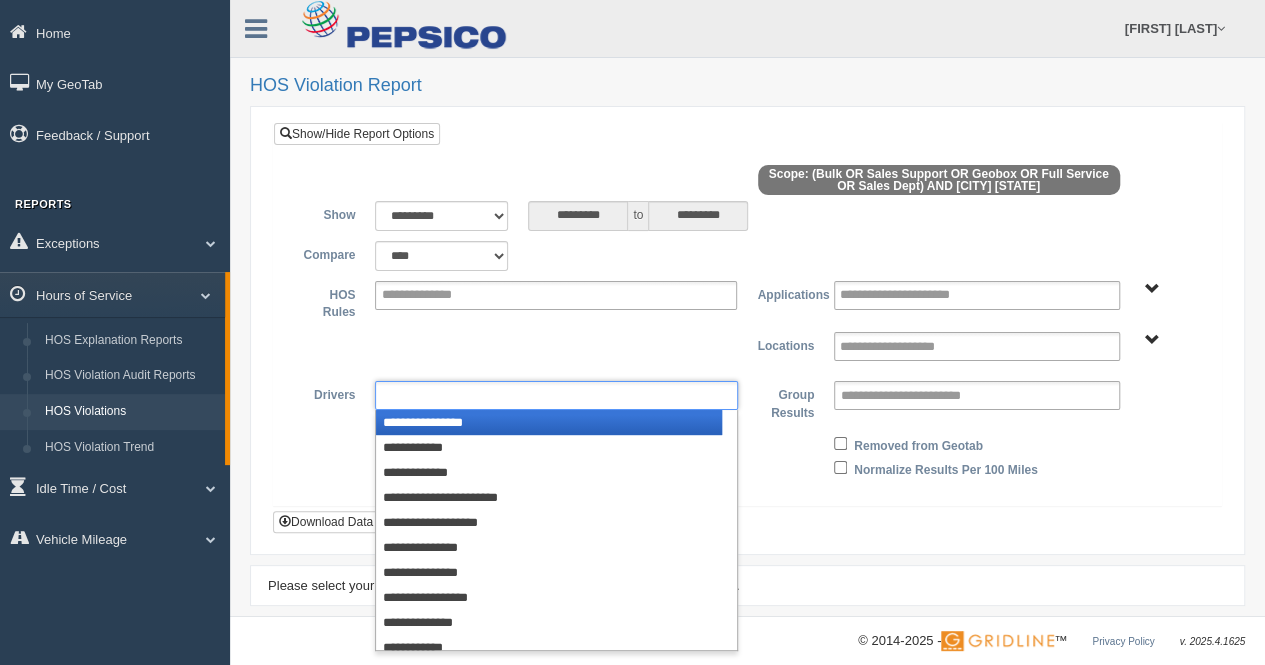 click at bounding box center [423, 395] 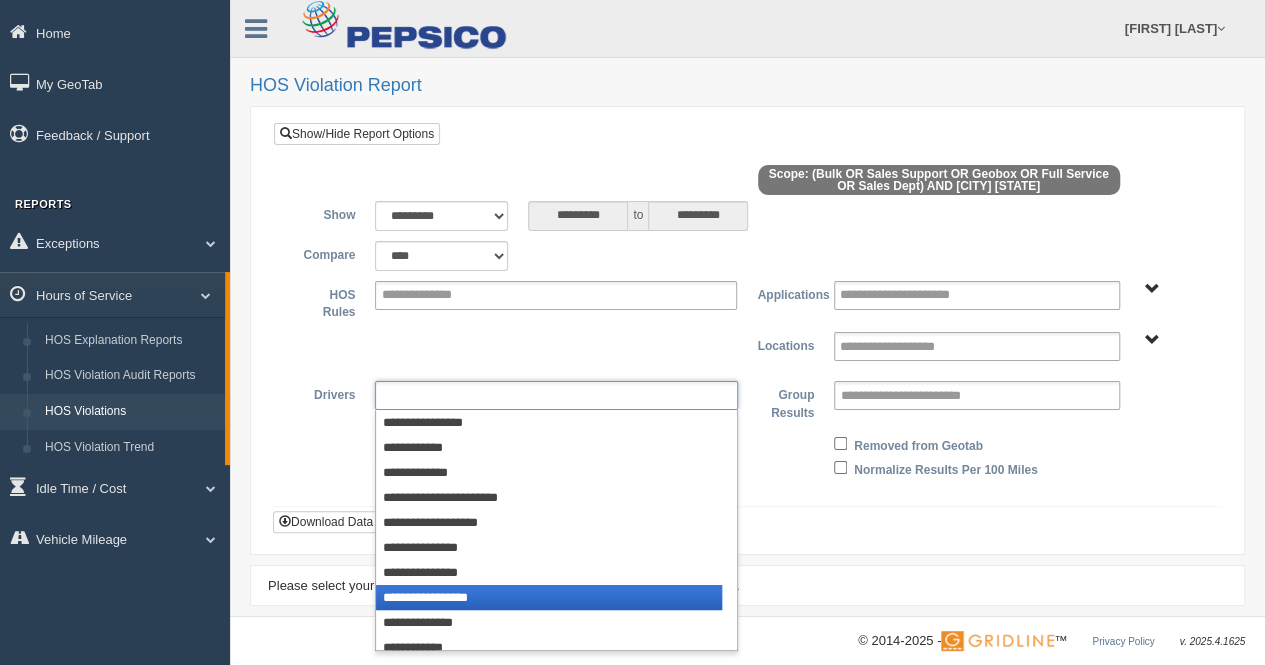 click on "[MASKED]" at bounding box center (549, 597) 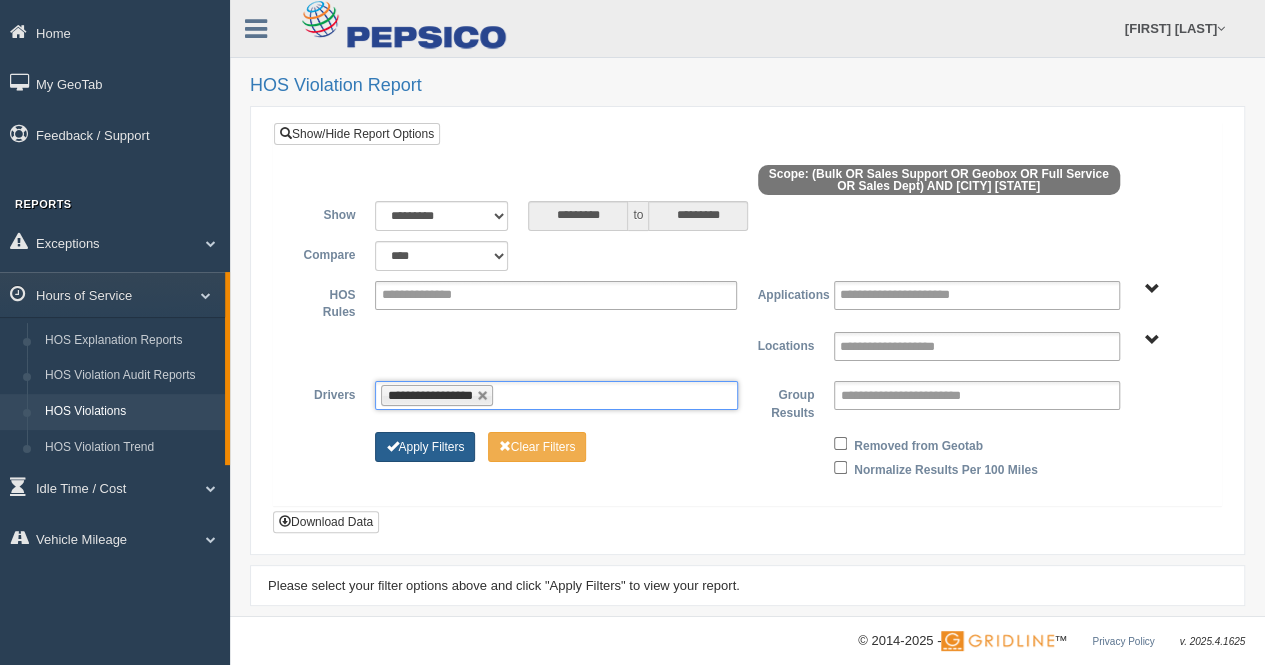 click on "Apply Filters" at bounding box center [425, 447] 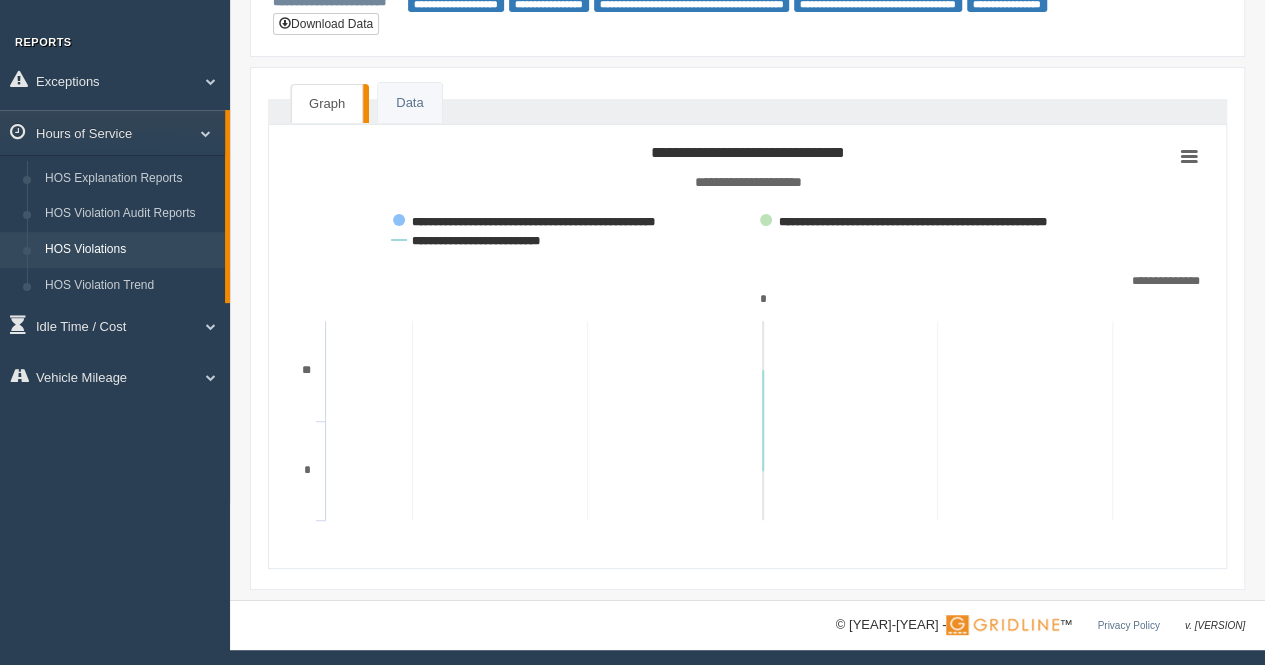 scroll, scrollTop: 34, scrollLeft: 0, axis: vertical 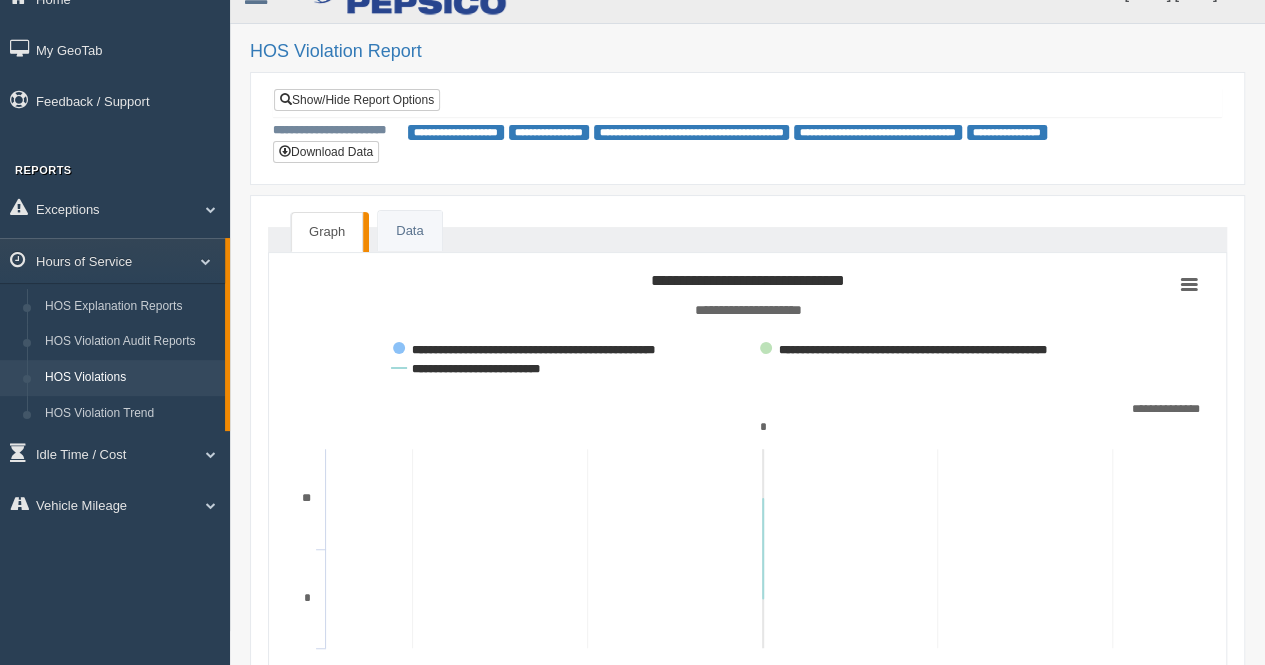 click on "Graph" at bounding box center (327, 232) 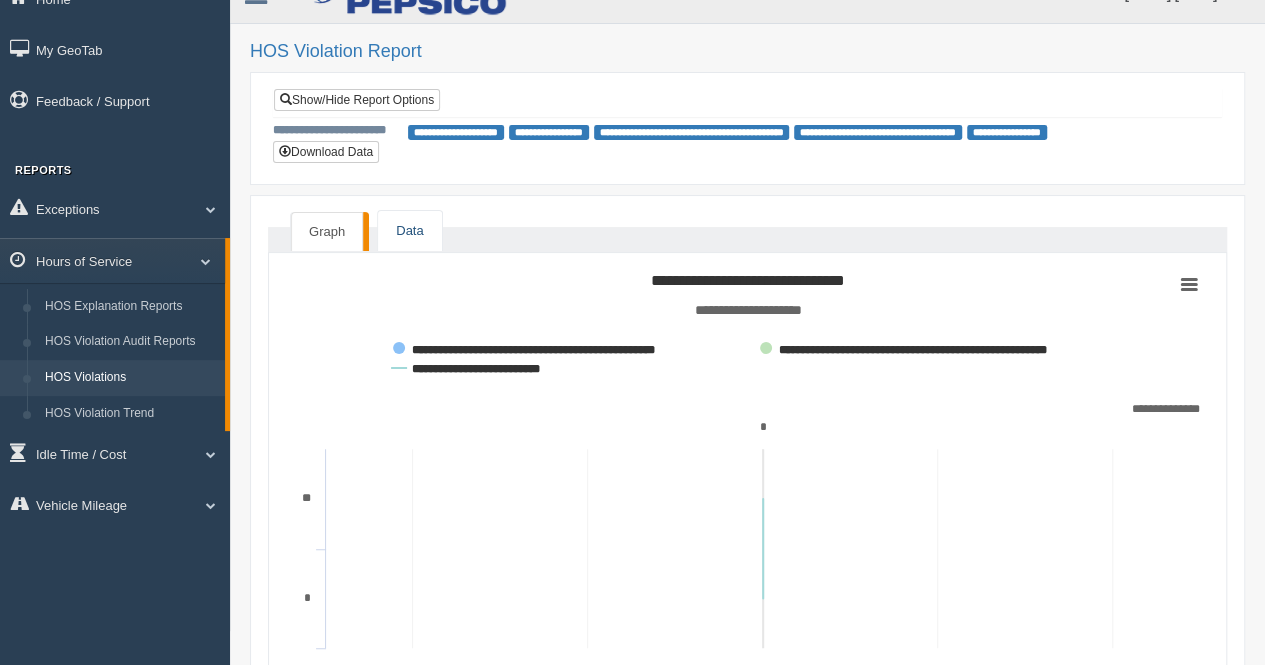 click on "Data" at bounding box center [409, 231] 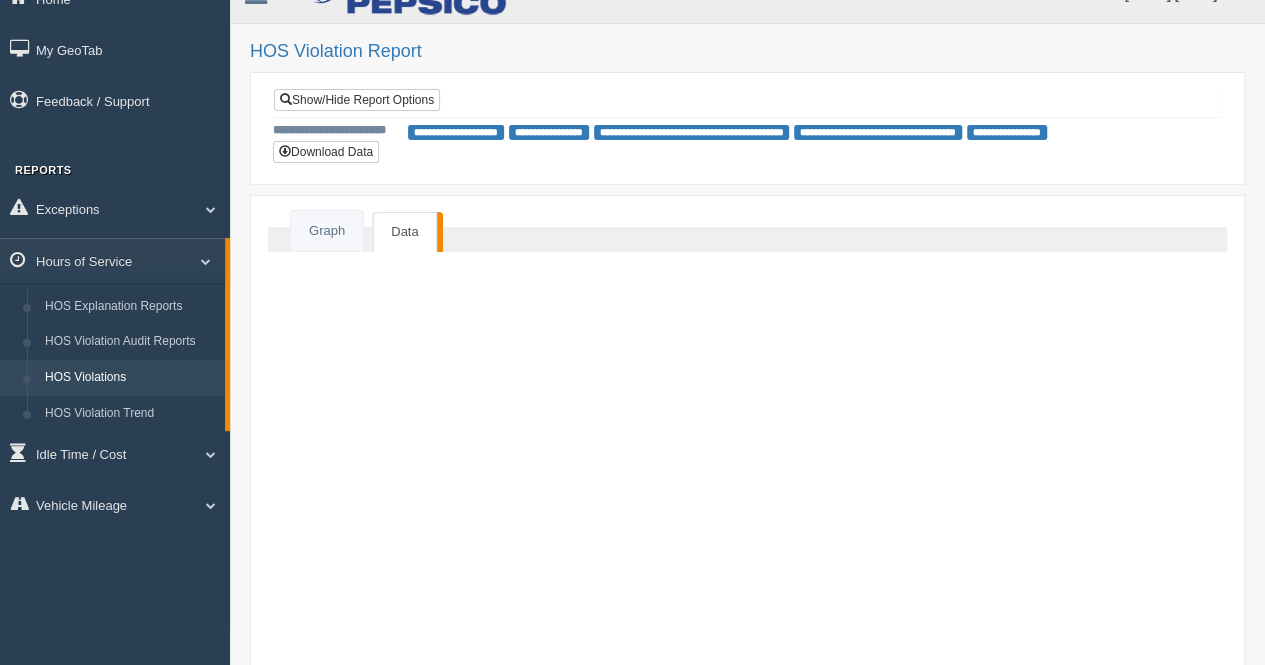 scroll, scrollTop: 0, scrollLeft: 0, axis: both 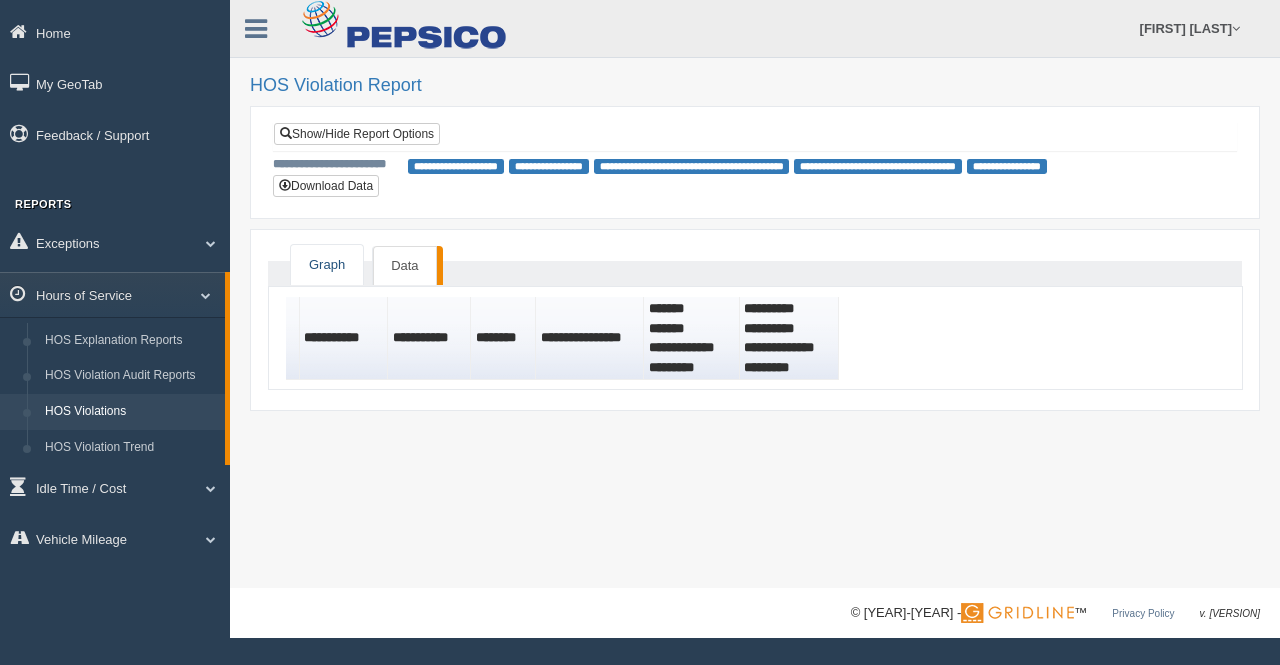 click on "Graph" at bounding box center [327, 265] 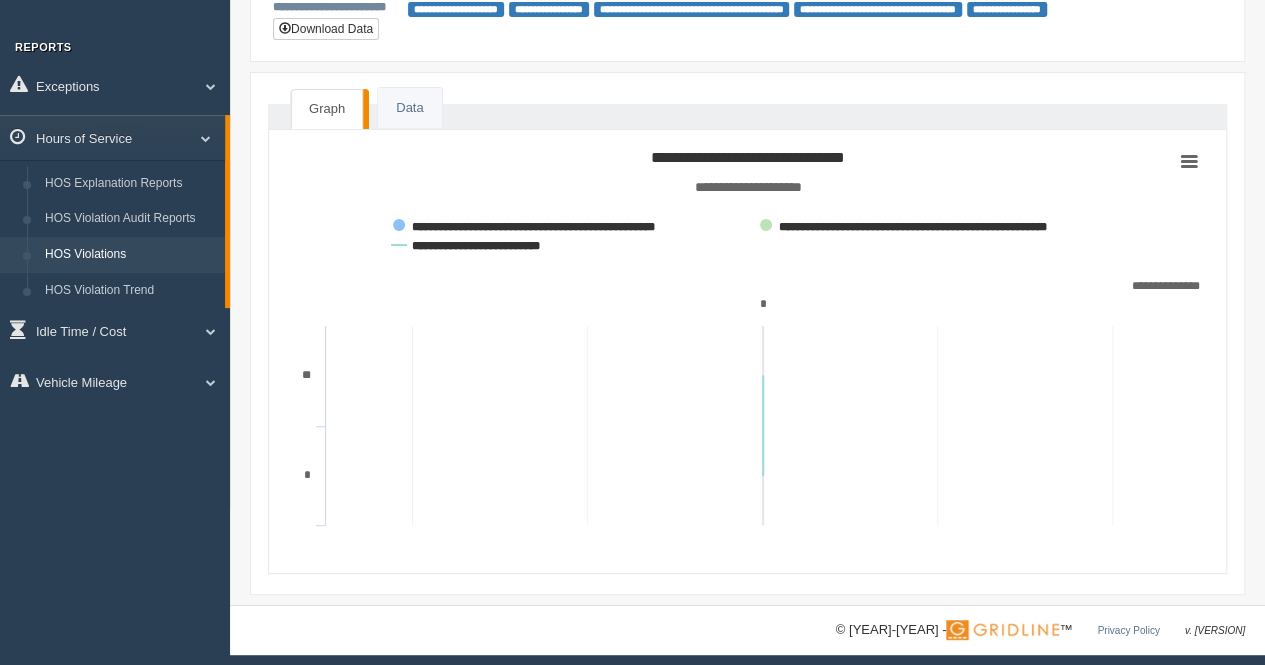 scroll, scrollTop: 162, scrollLeft: 0, axis: vertical 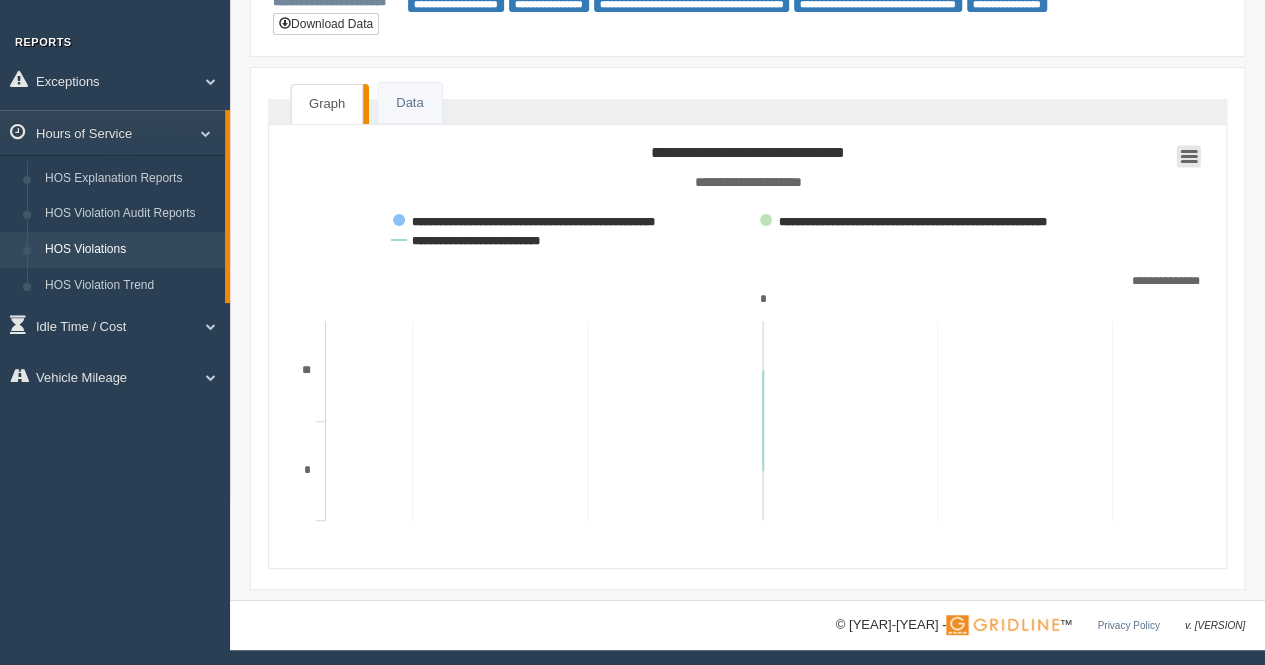 click at bounding box center (1189, 156) 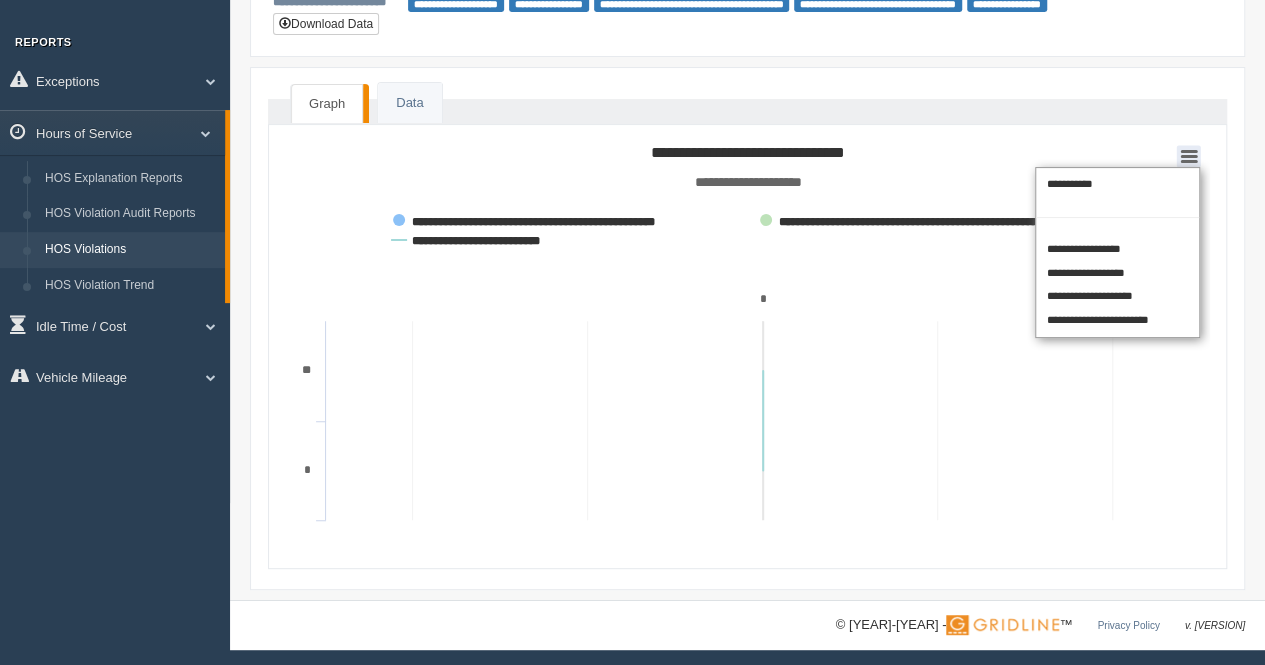 click on "Graph
Data" at bounding box center (747, 111) 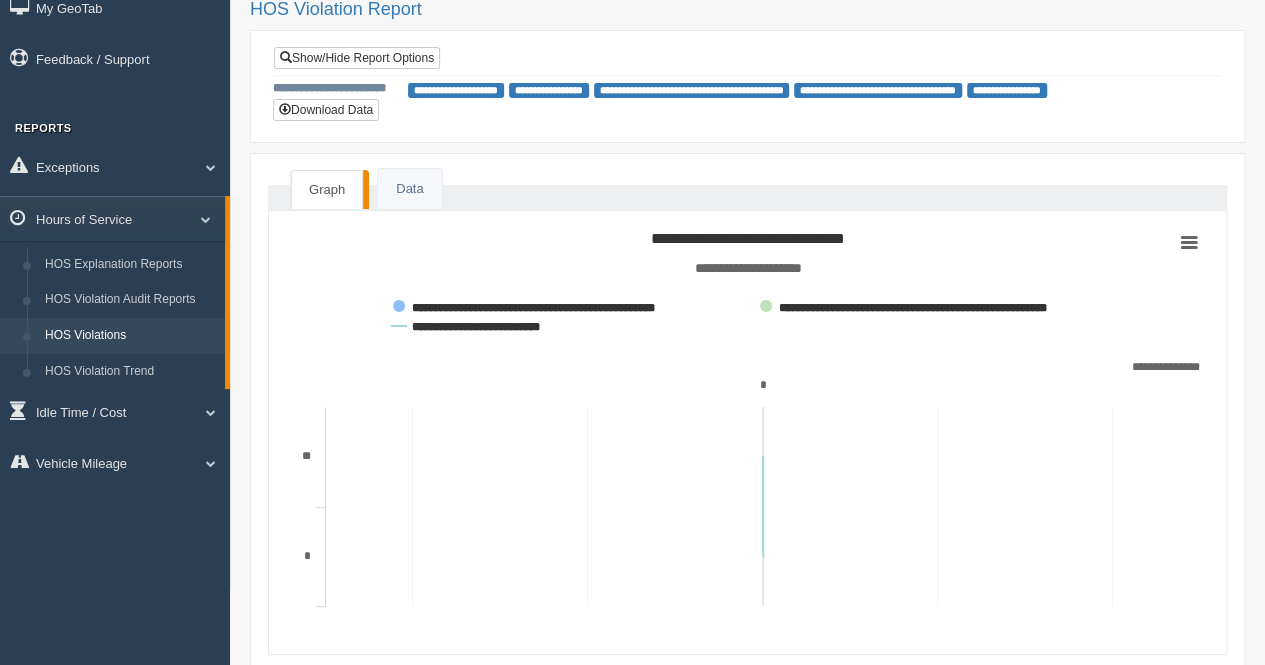 scroll, scrollTop: 0, scrollLeft: 0, axis: both 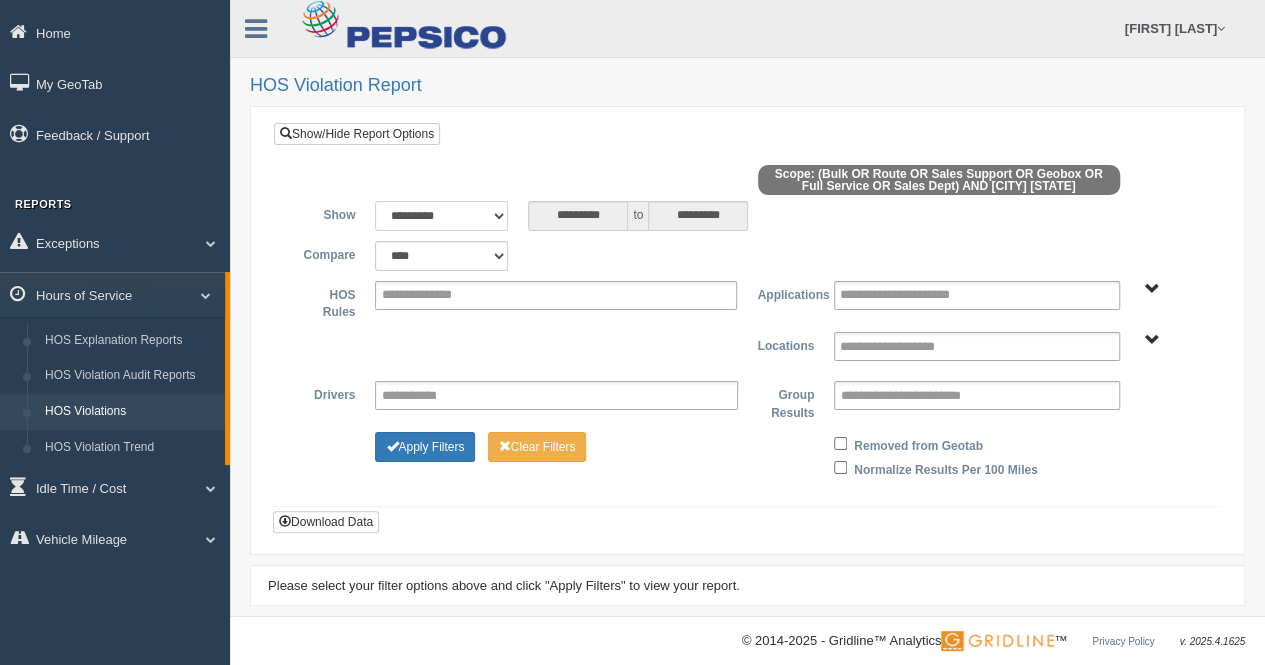 click on "**********" at bounding box center [441, 216] 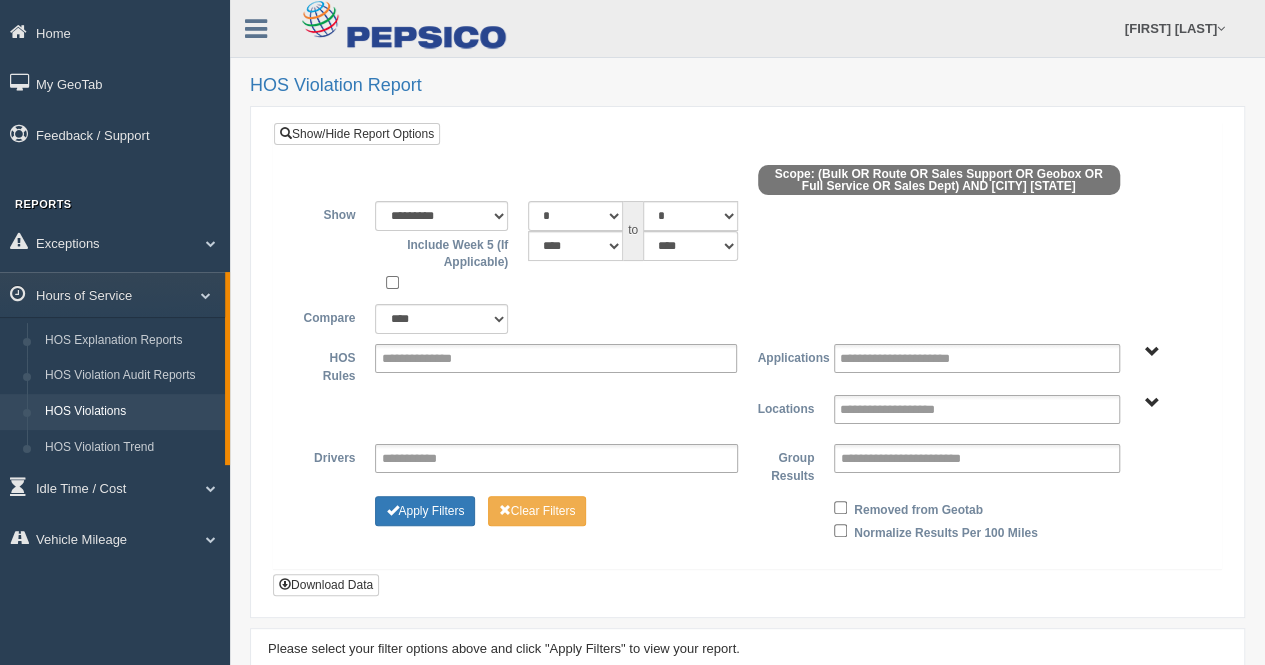 click on "**********" at bounding box center [747, 464] 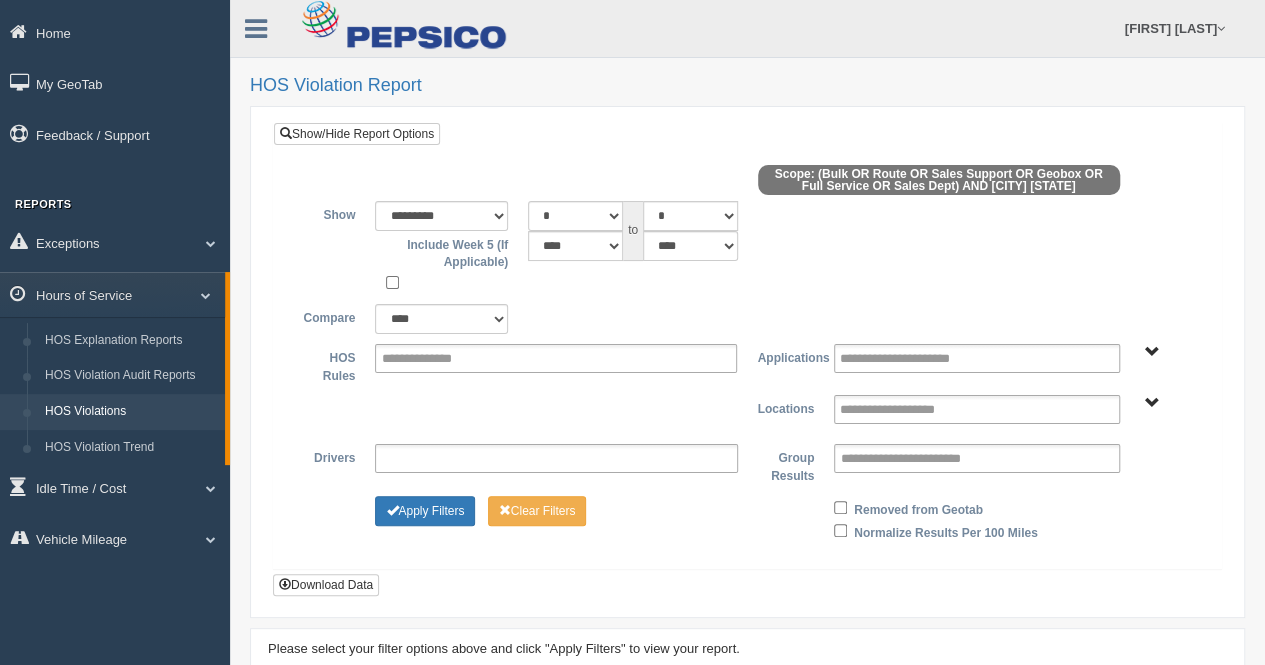 click at bounding box center [556, 458] 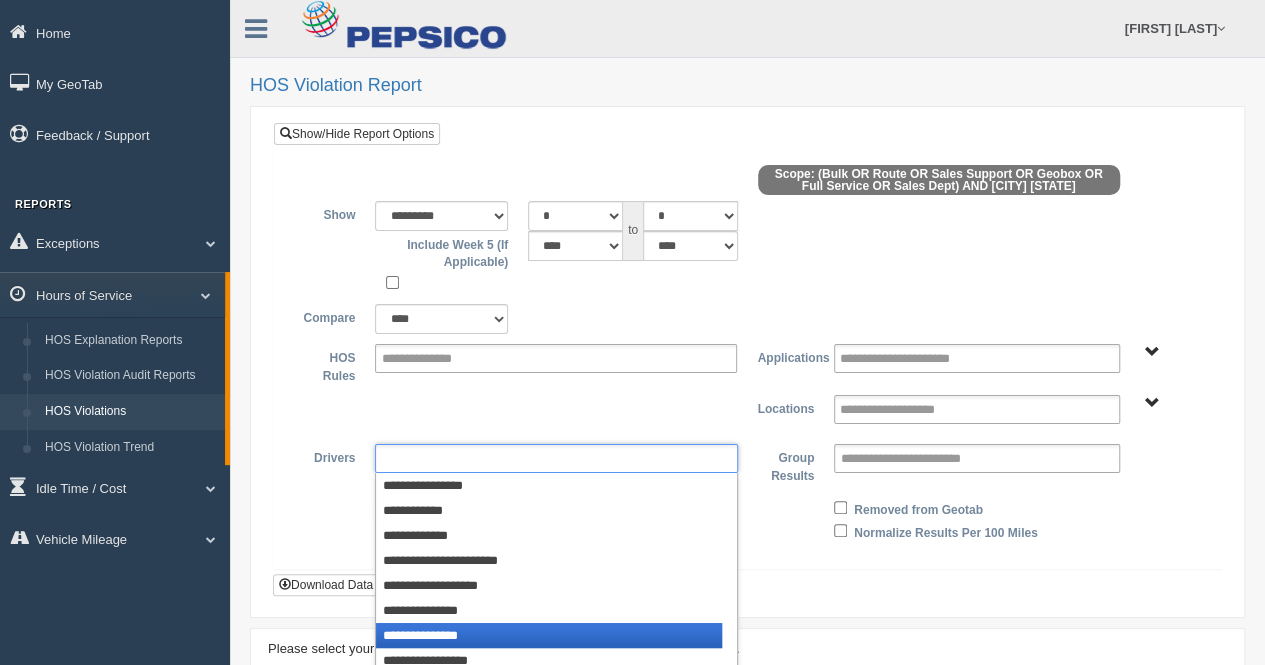 scroll, scrollTop: 18, scrollLeft: 0, axis: vertical 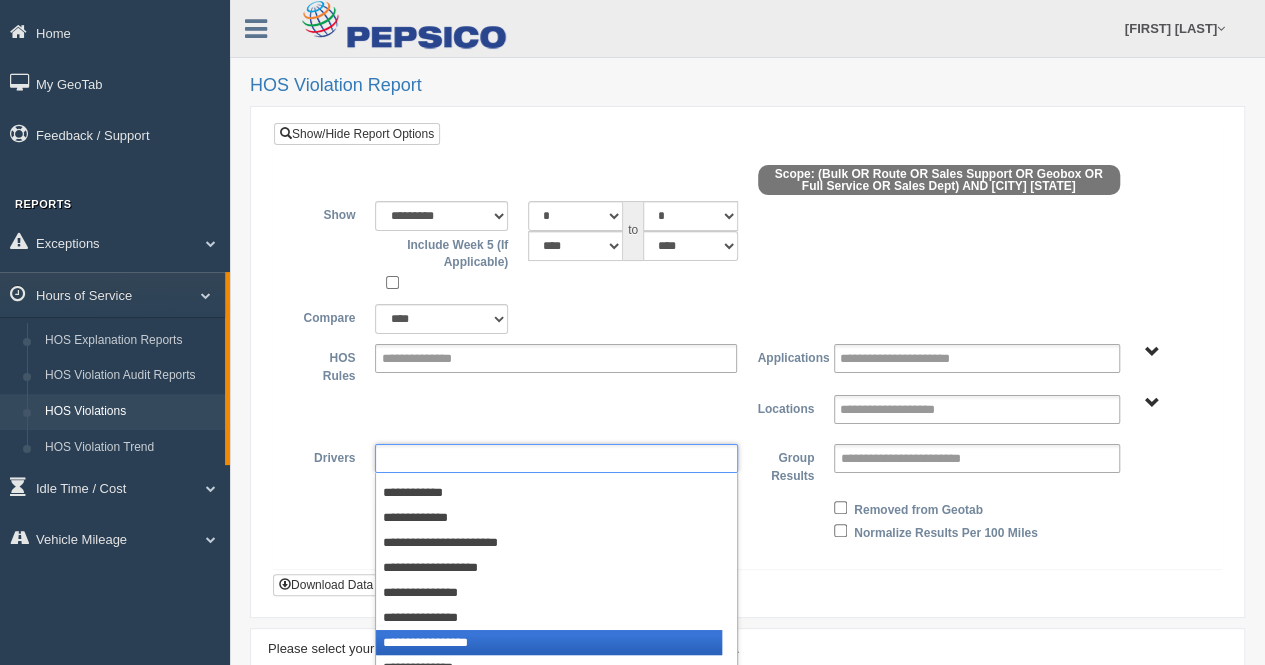 click on "**********" at bounding box center [549, 642] 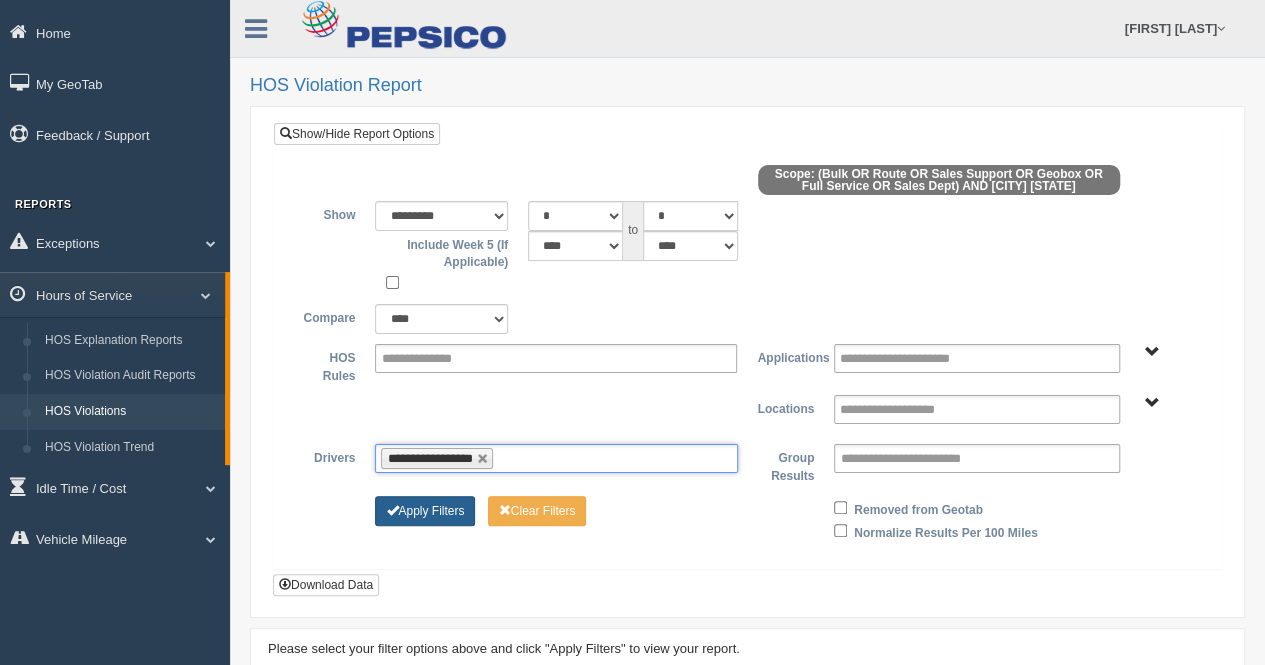click on "Apply Filters" at bounding box center (425, 511) 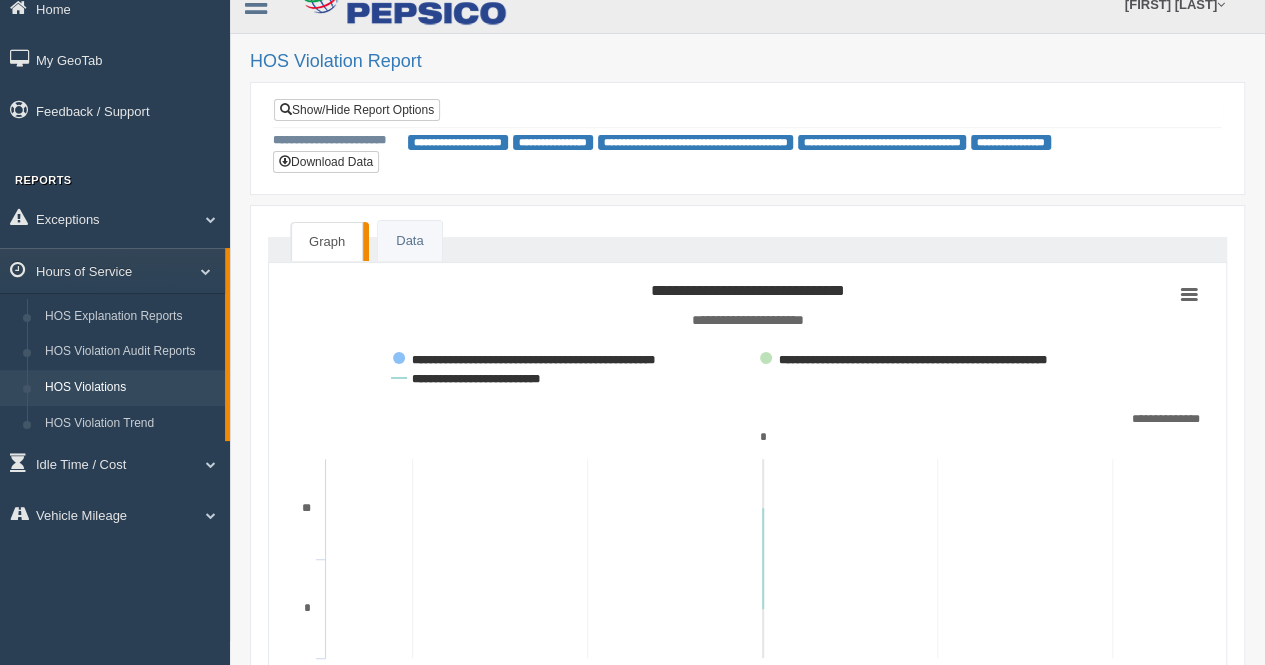 scroll, scrollTop: 8, scrollLeft: 0, axis: vertical 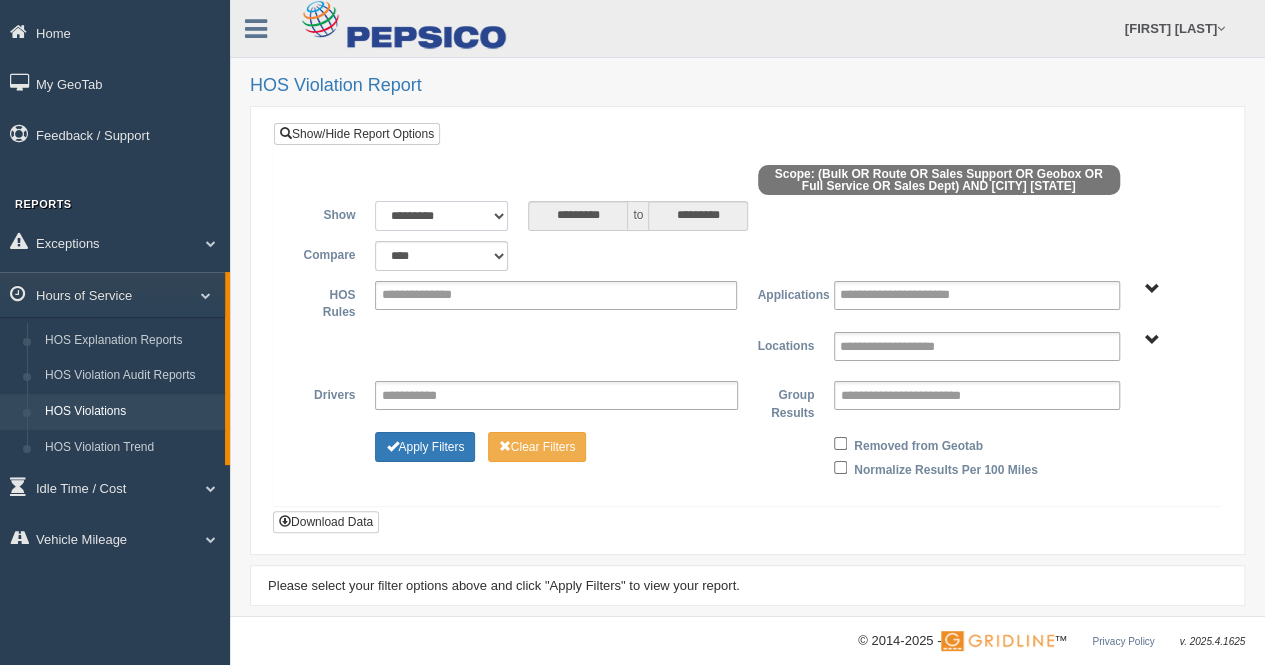 click on "**********" at bounding box center [441, 216] 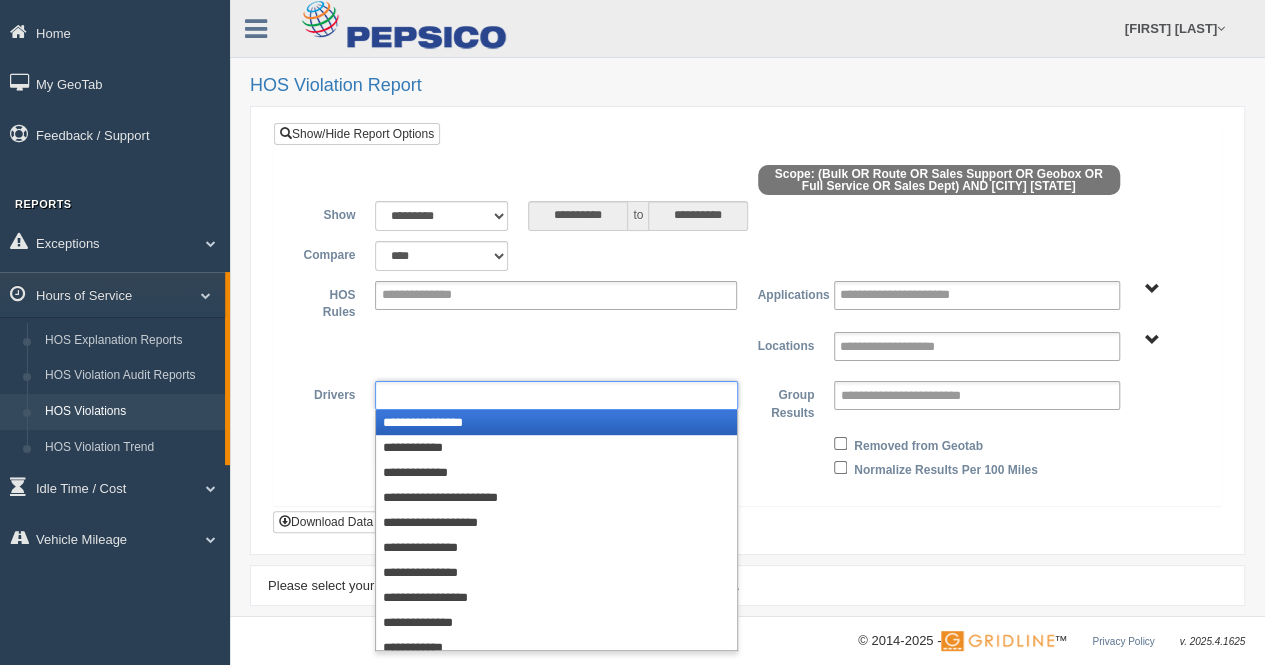 click at bounding box center [556, 395] 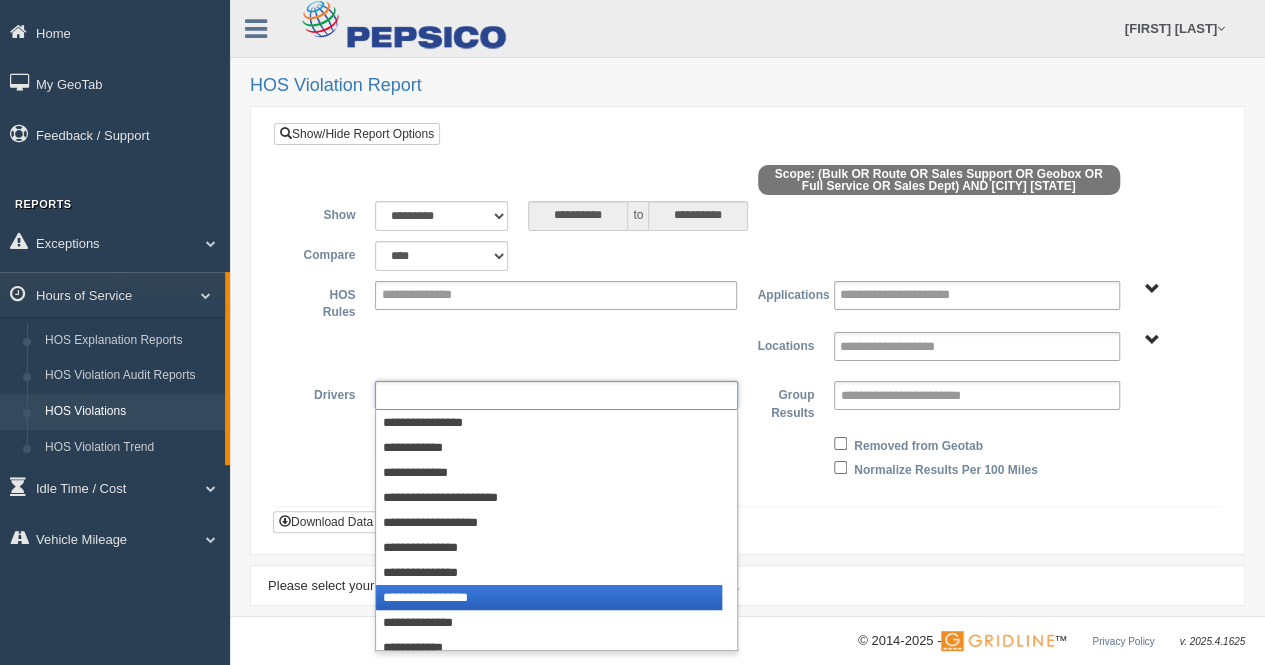 click on "**********" at bounding box center (549, 597) 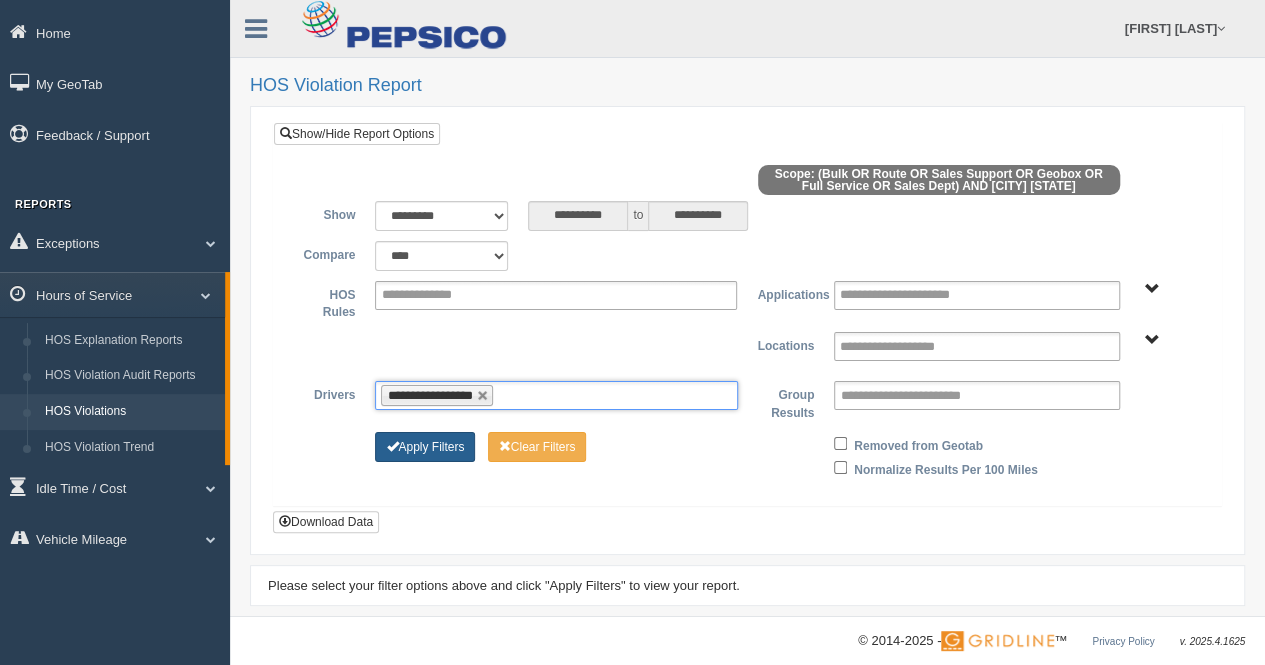 click on "Apply Filters" at bounding box center (425, 447) 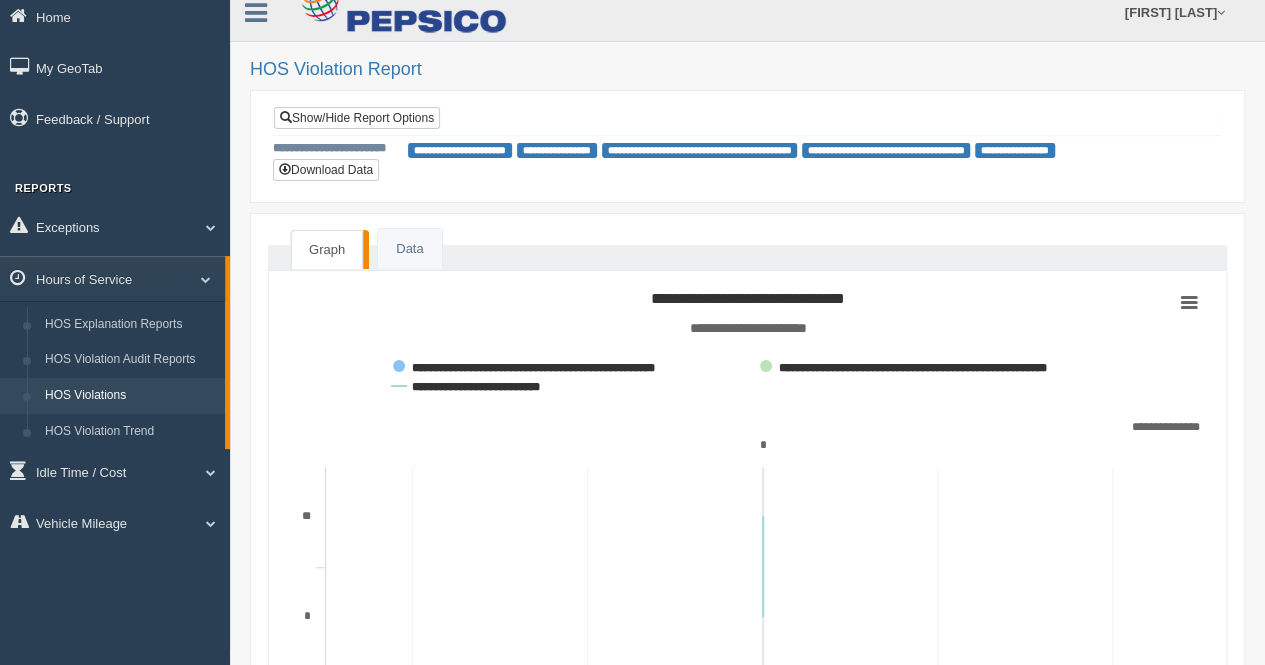 scroll, scrollTop: 6, scrollLeft: 0, axis: vertical 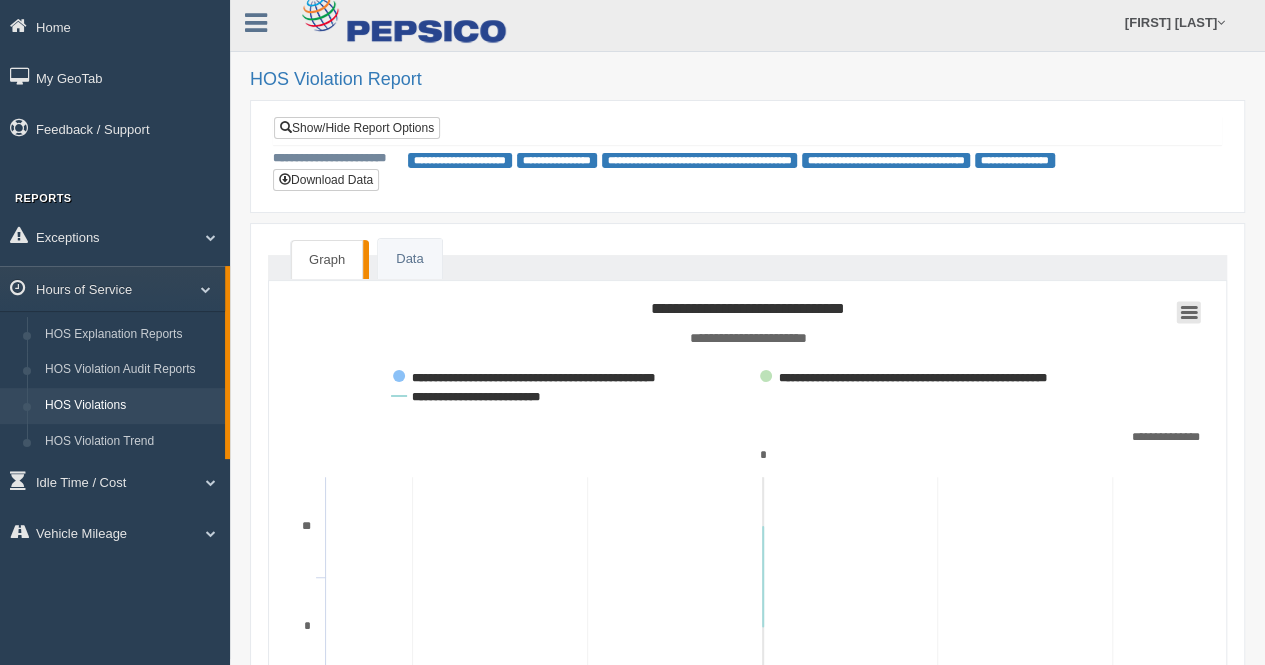 click at bounding box center (1189, 312) 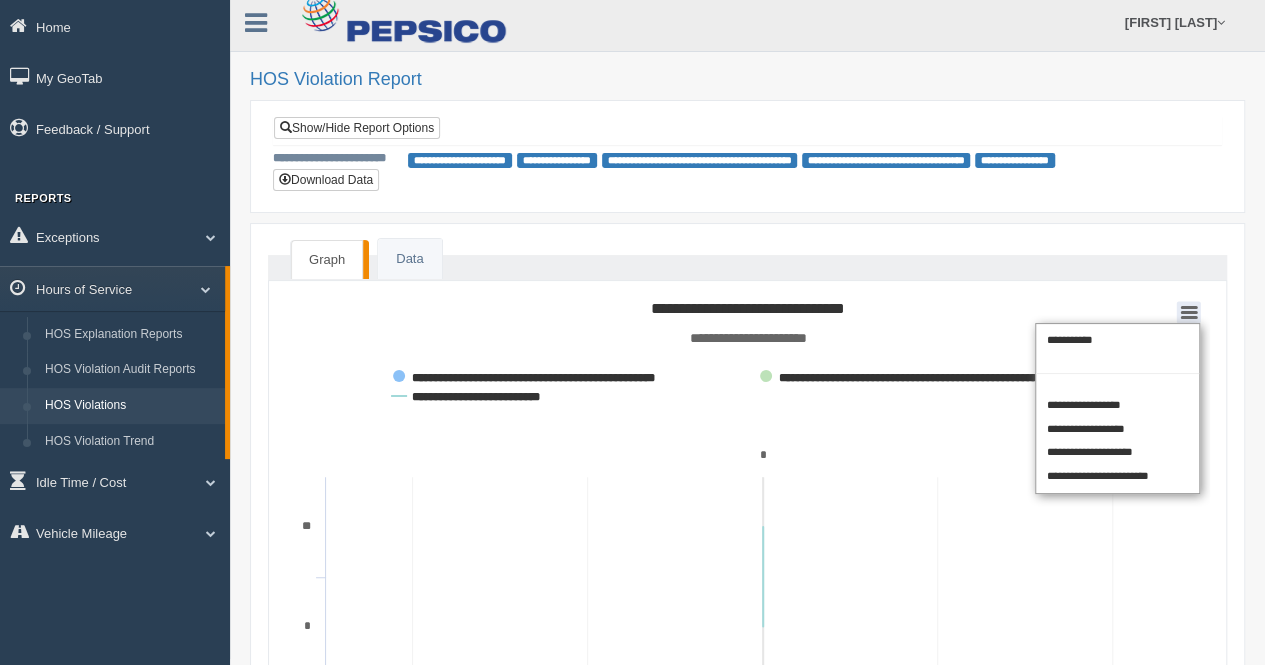 click on "Graph
Data" at bounding box center [747, 267] 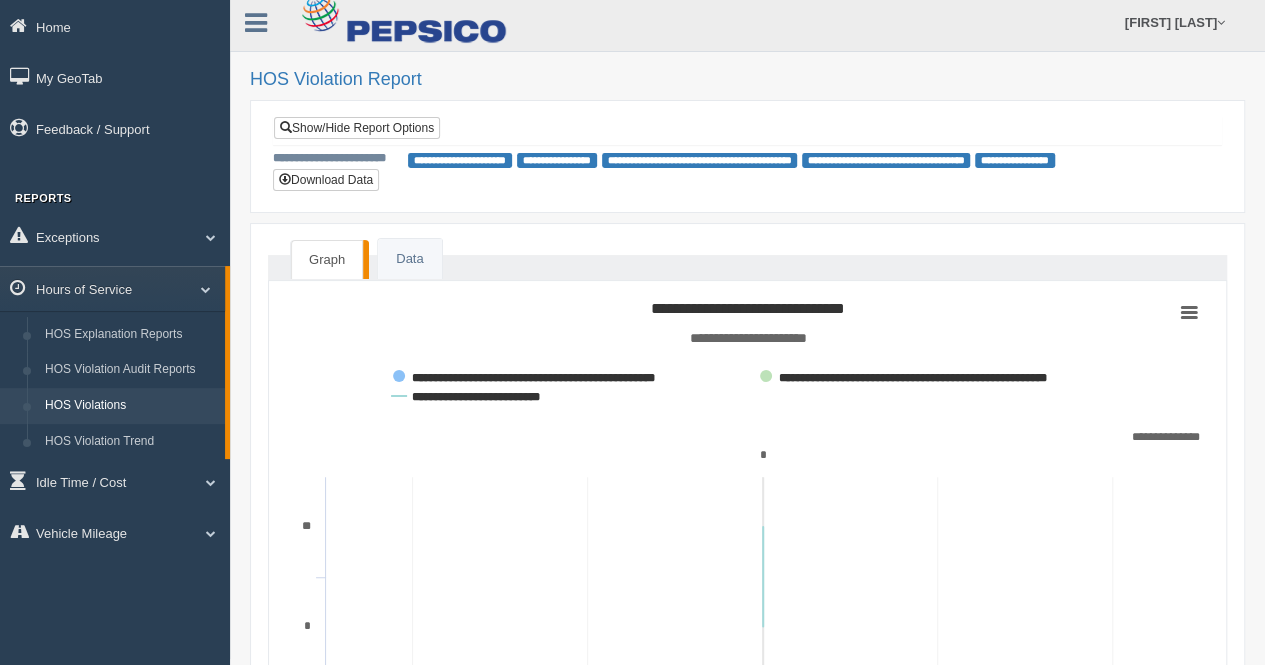 click on "**********" at bounding box center [886, 160] 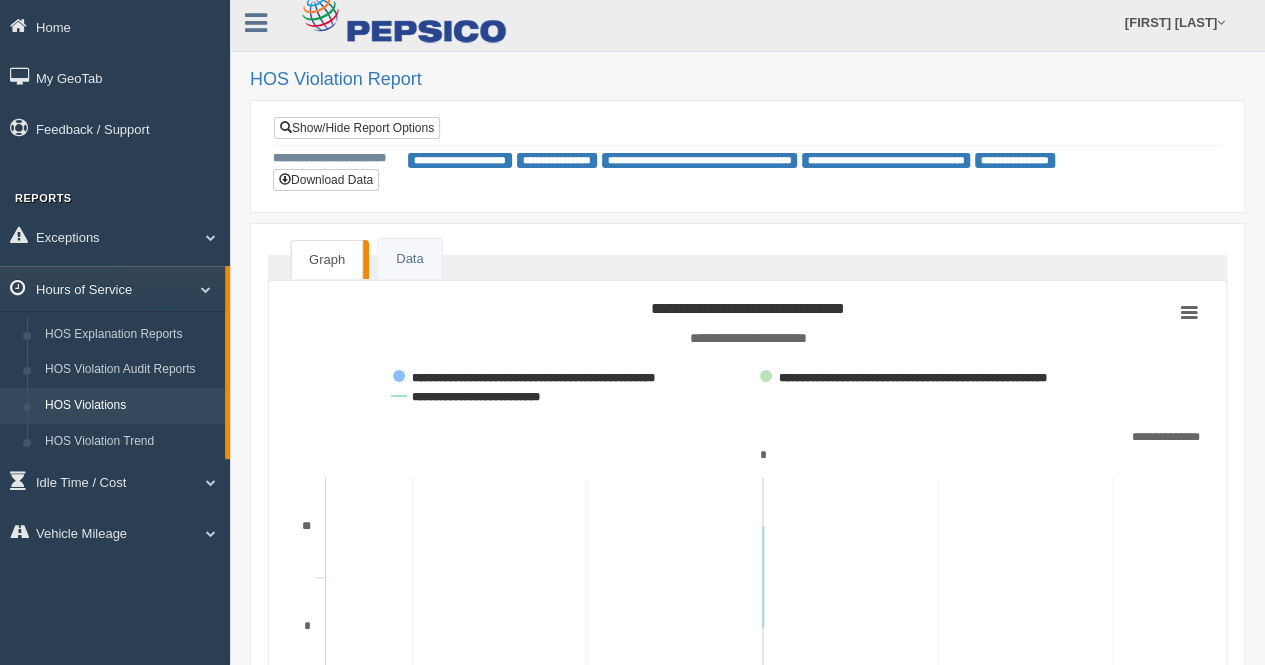 click on "Hours of Service" at bounding box center (112, 288) 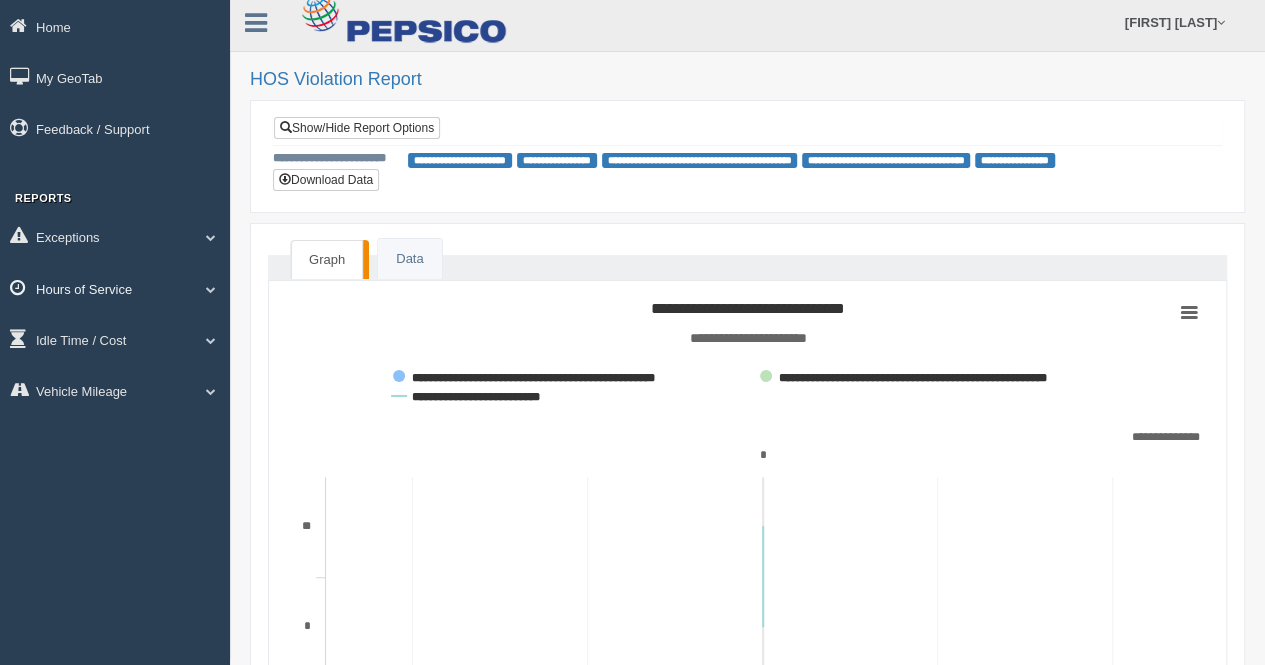 click on "Hours of Service" at bounding box center (115, 236) 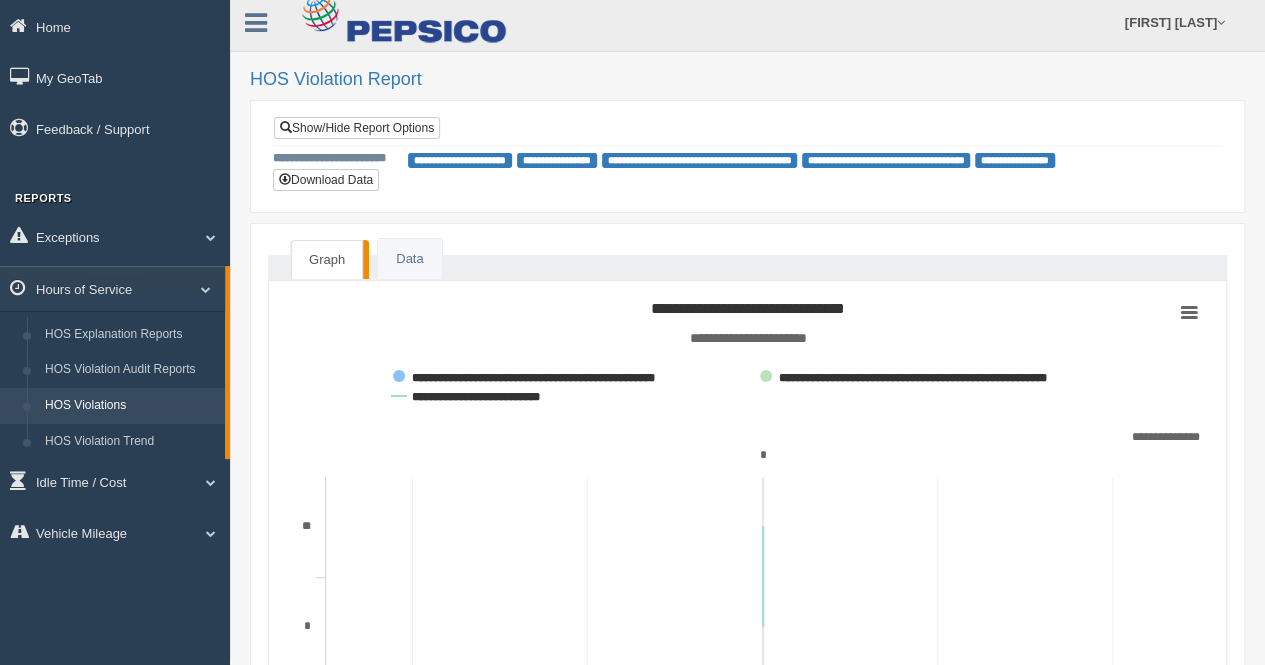 click on "HOS Violations" at bounding box center [130, 406] 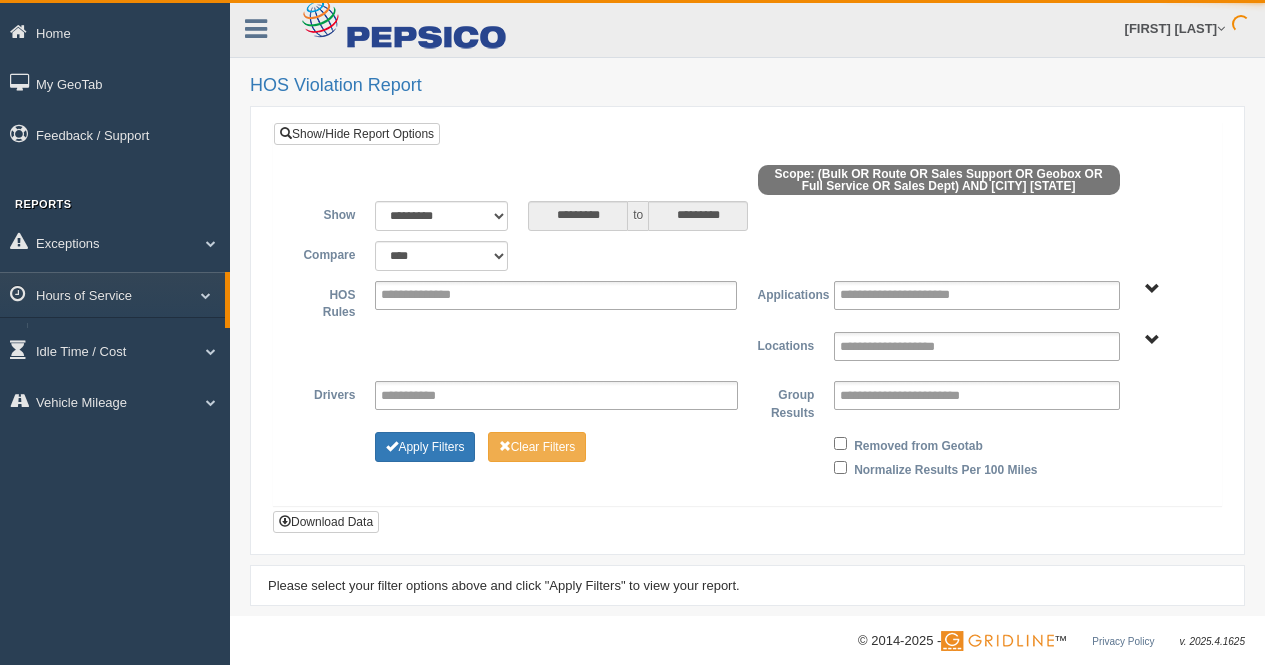 scroll, scrollTop: 0, scrollLeft: 0, axis: both 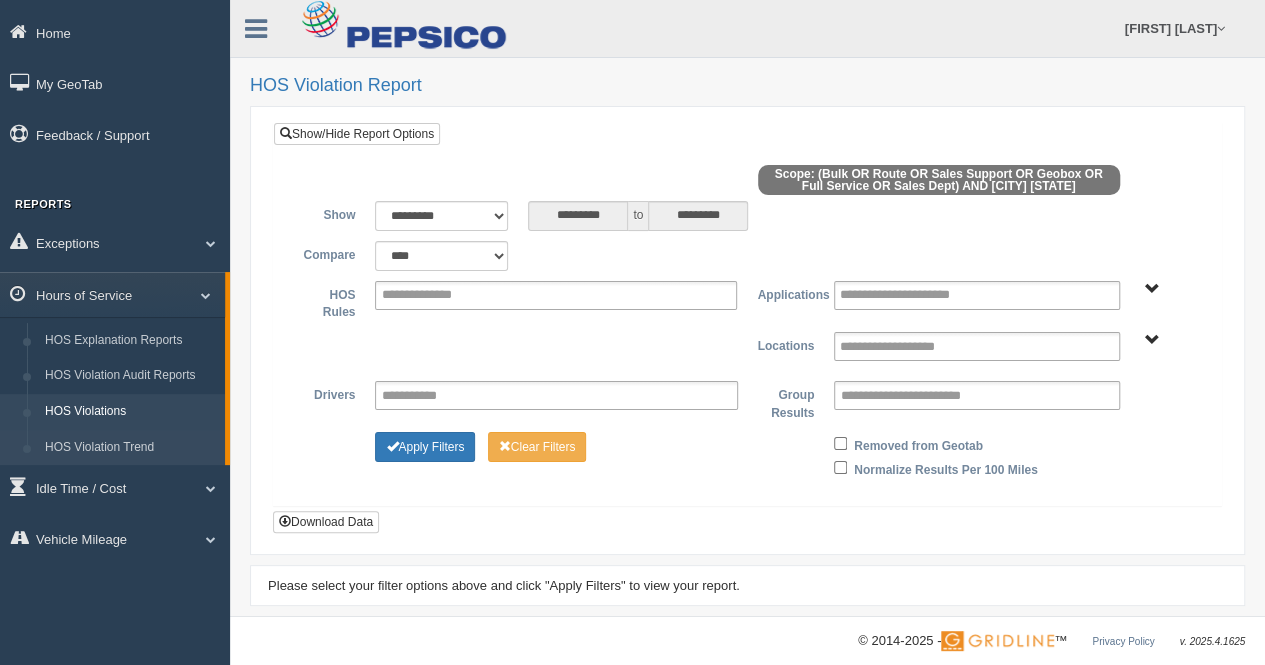 click on "HOS Violation Trend" at bounding box center [130, 448] 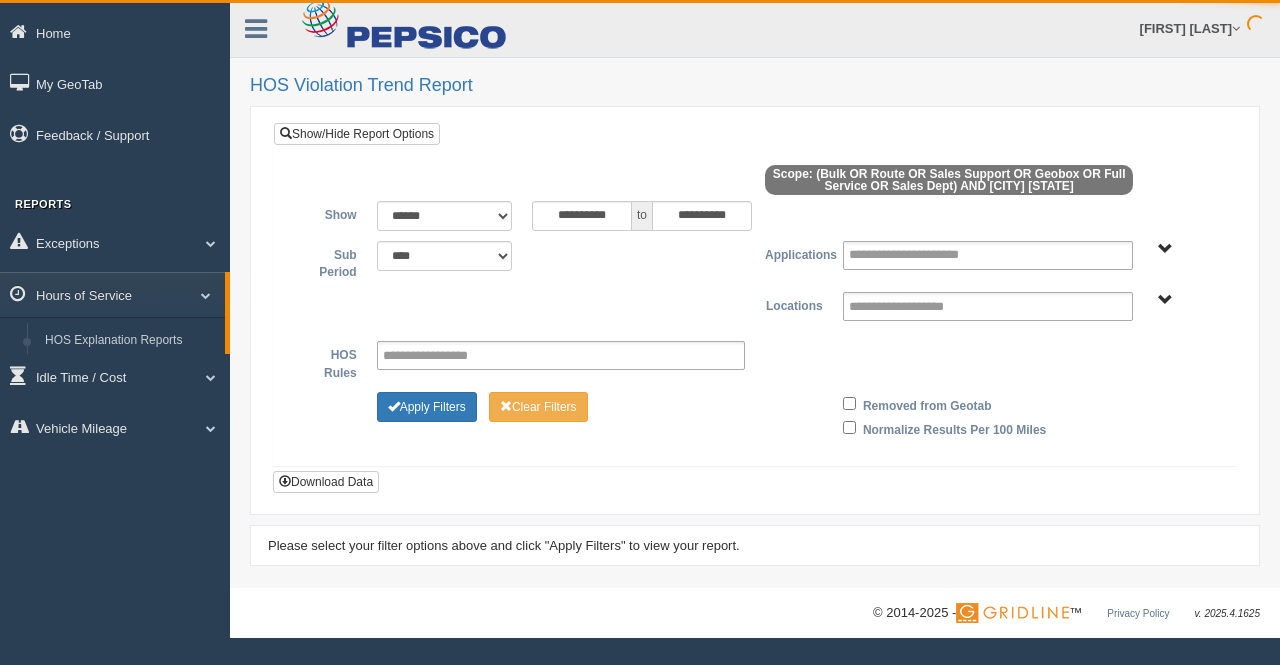 scroll, scrollTop: 0, scrollLeft: 0, axis: both 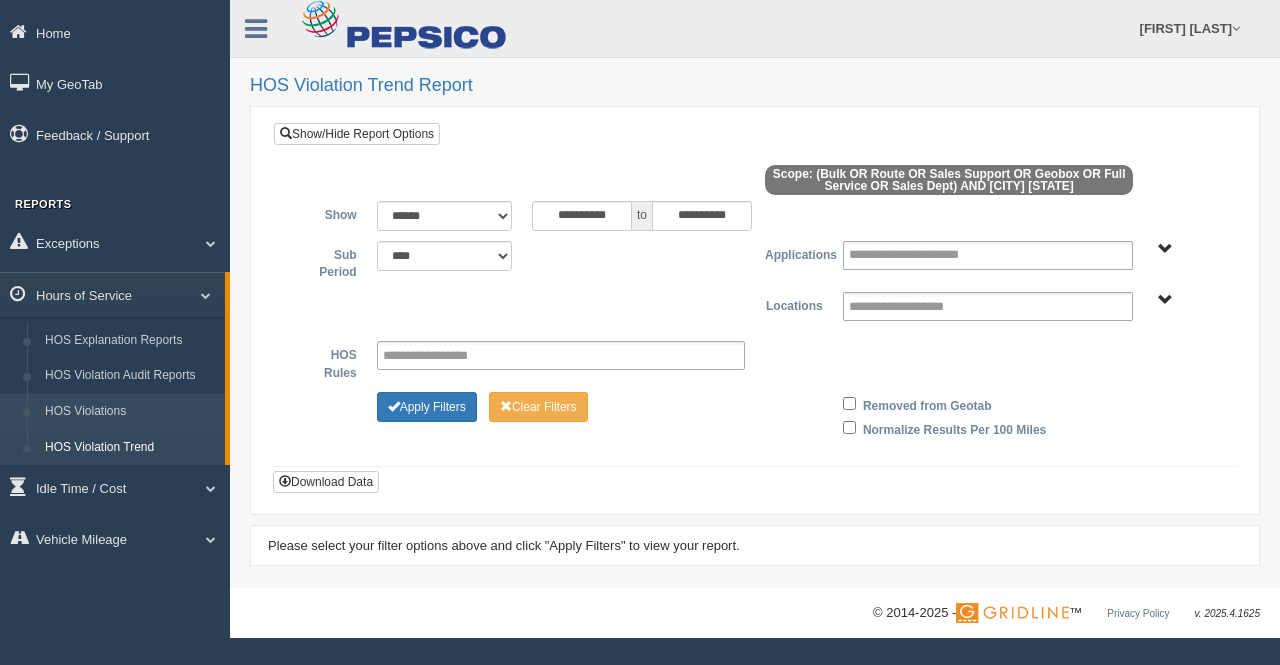 click on "HOS Violations" at bounding box center (130, 412) 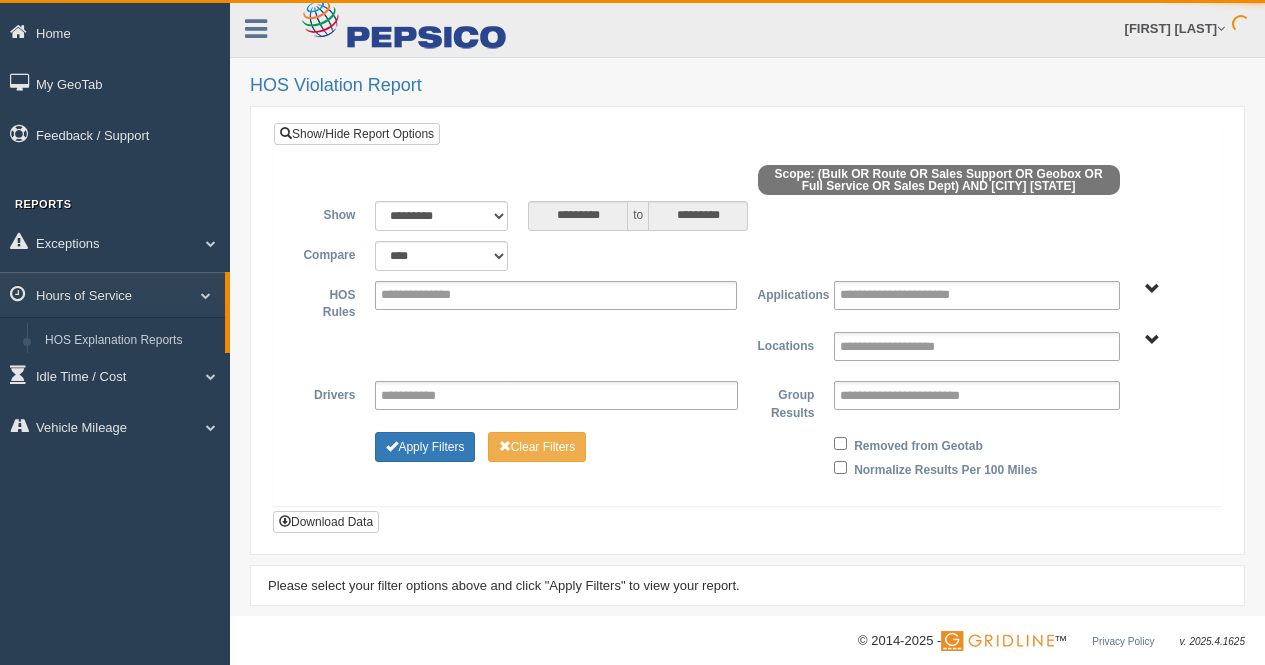 scroll, scrollTop: 0, scrollLeft: 0, axis: both 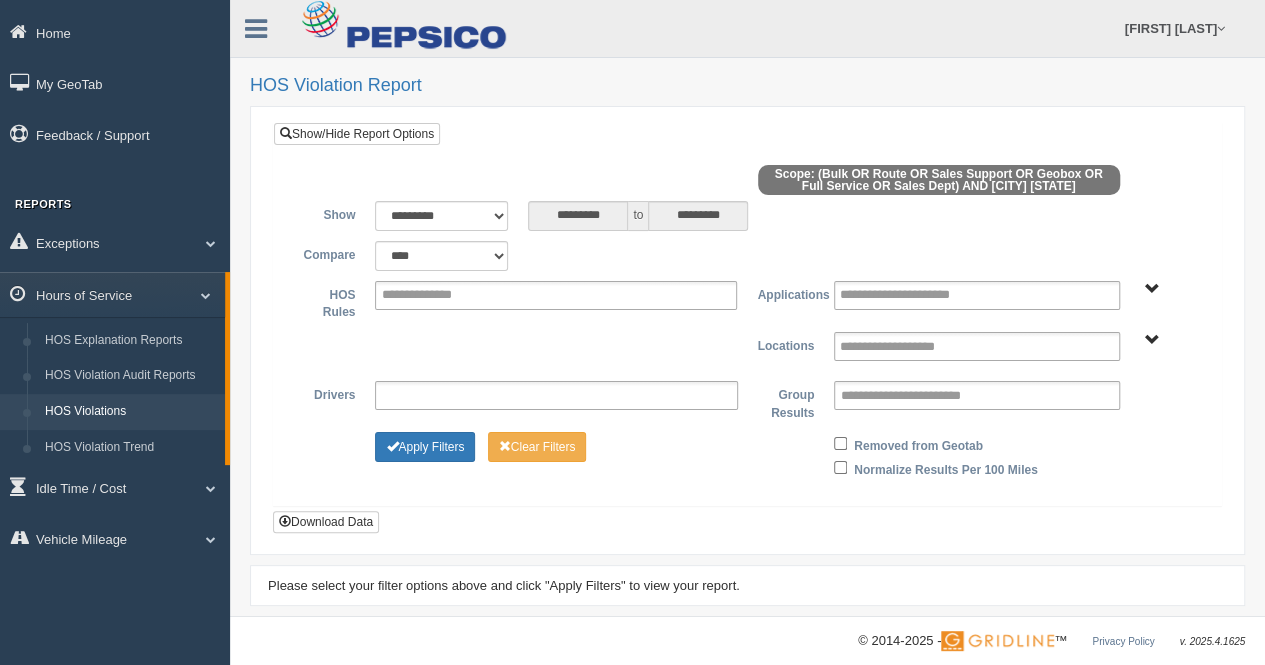 click at bounding box center (556, 395) 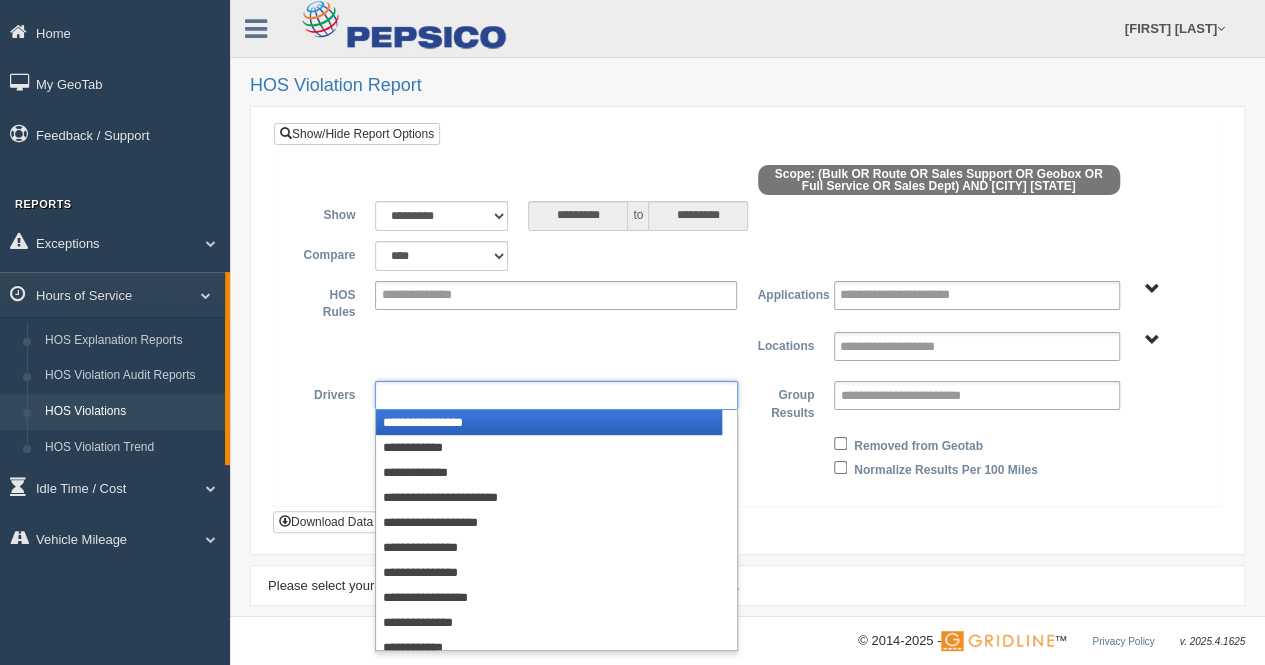 click on "**********" at bounding box center [747, 346] 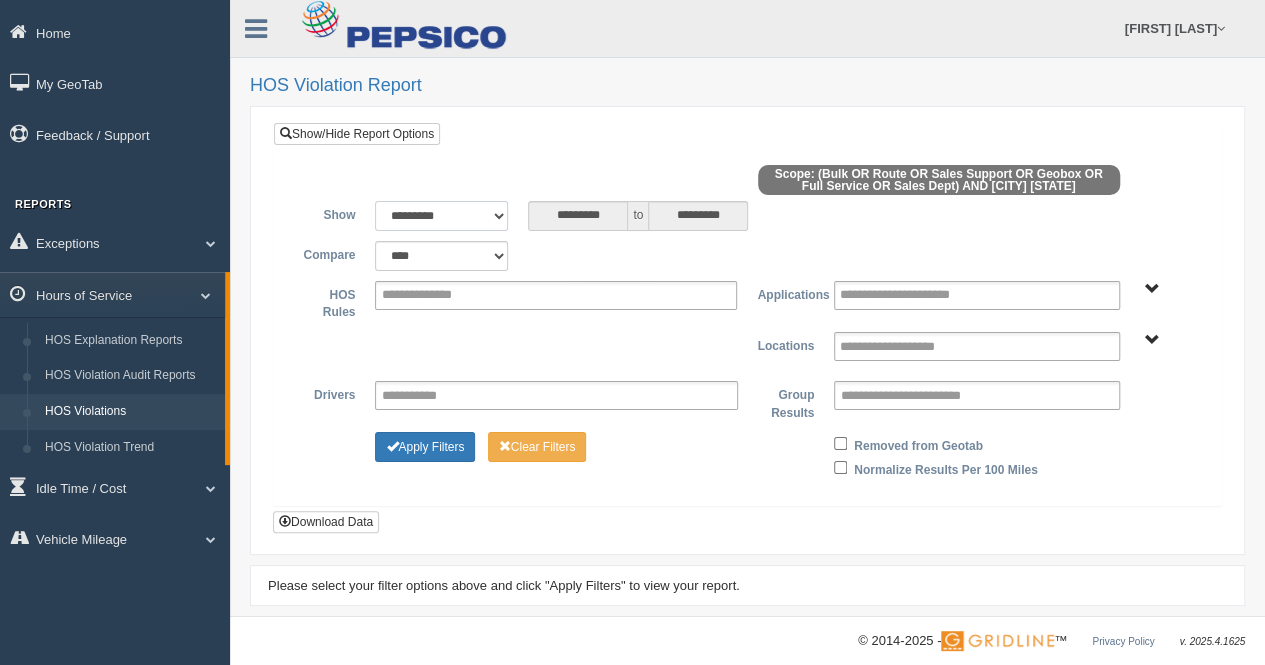click on "**********" at bounding box center [441, 216] 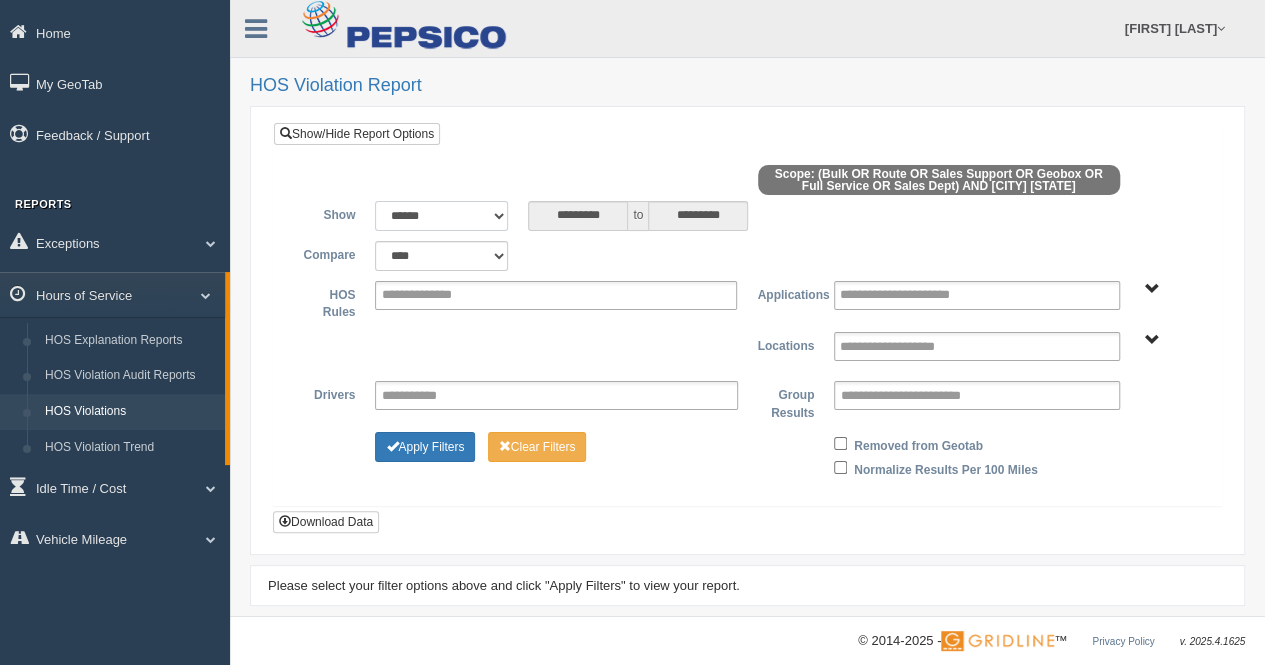 click on "**********" at bounding box center [441, 216] 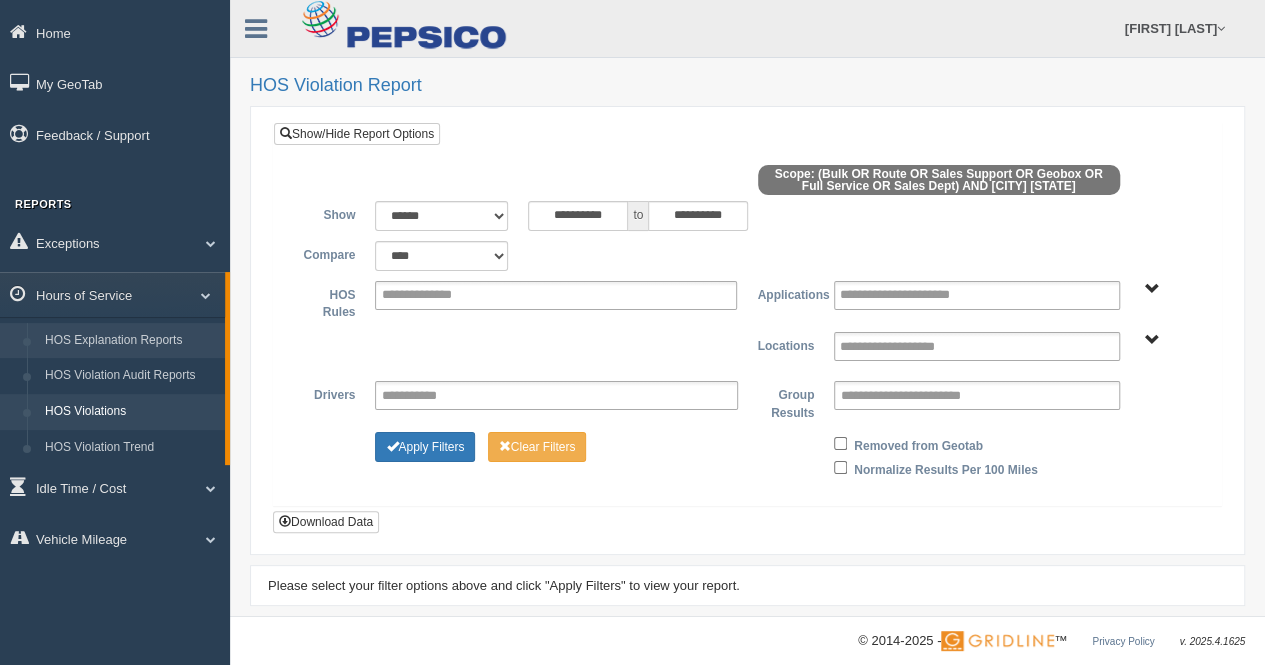click on "HOS Explanation Reports" at bounding box center [130, 341] 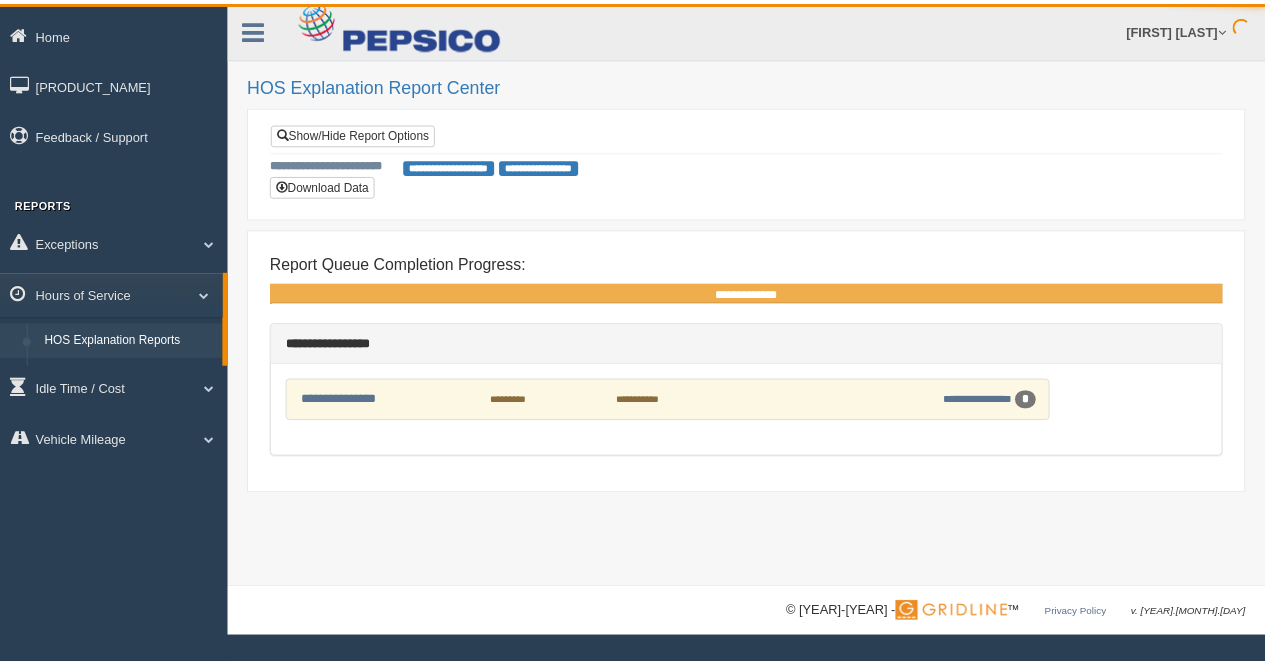 scroll, scrollTop: 0, scrollLeft: 0, axis: both 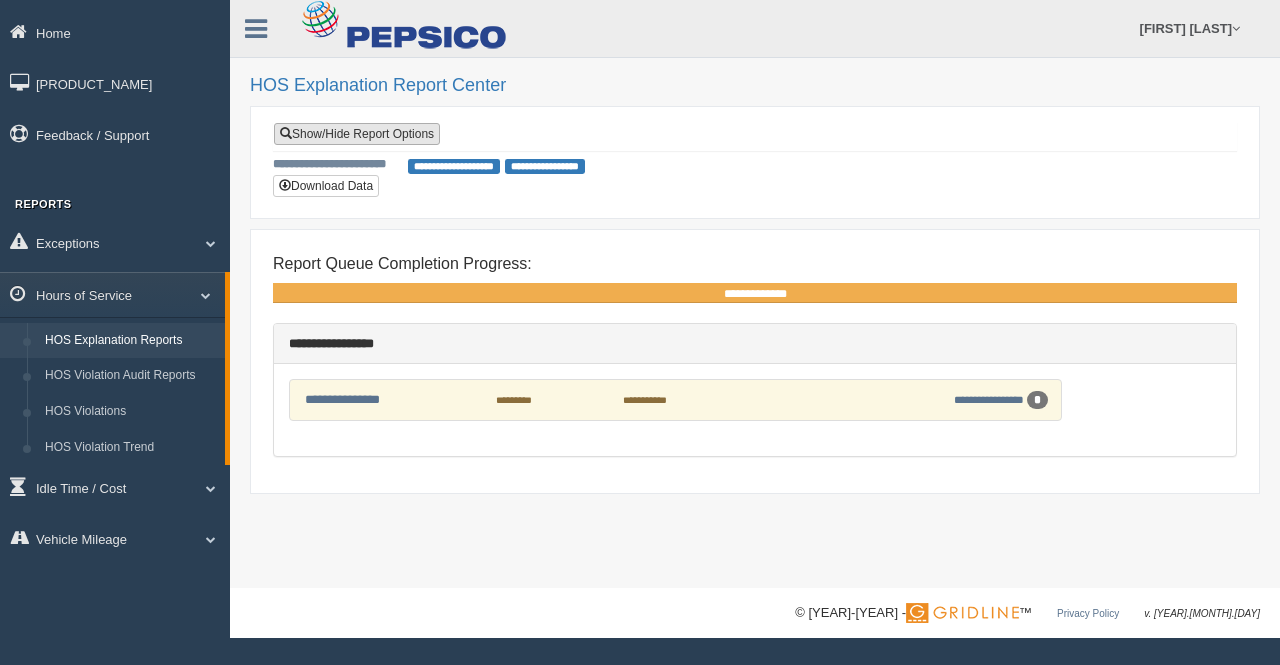click on "Show/Hide Report Options" at bounding box center (357, 134) 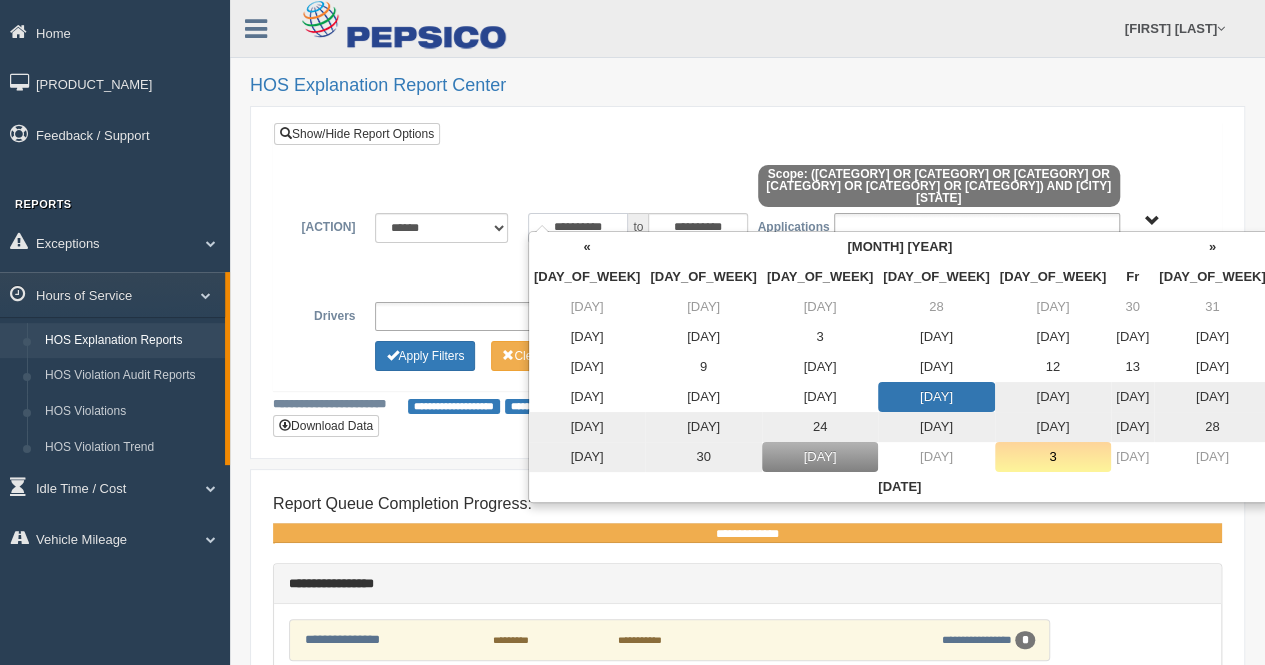 click on "[MASKED_DATA]" at bounding box center [578, 228] 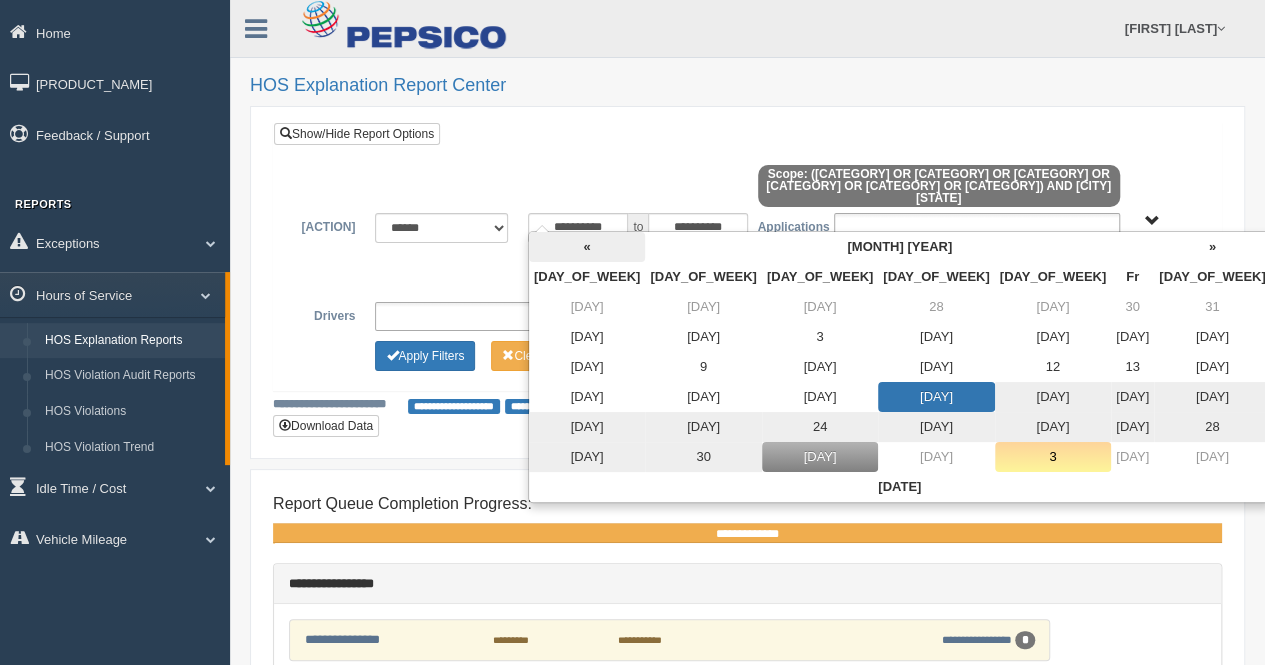 click on "«" at bounding box center (587, 247) 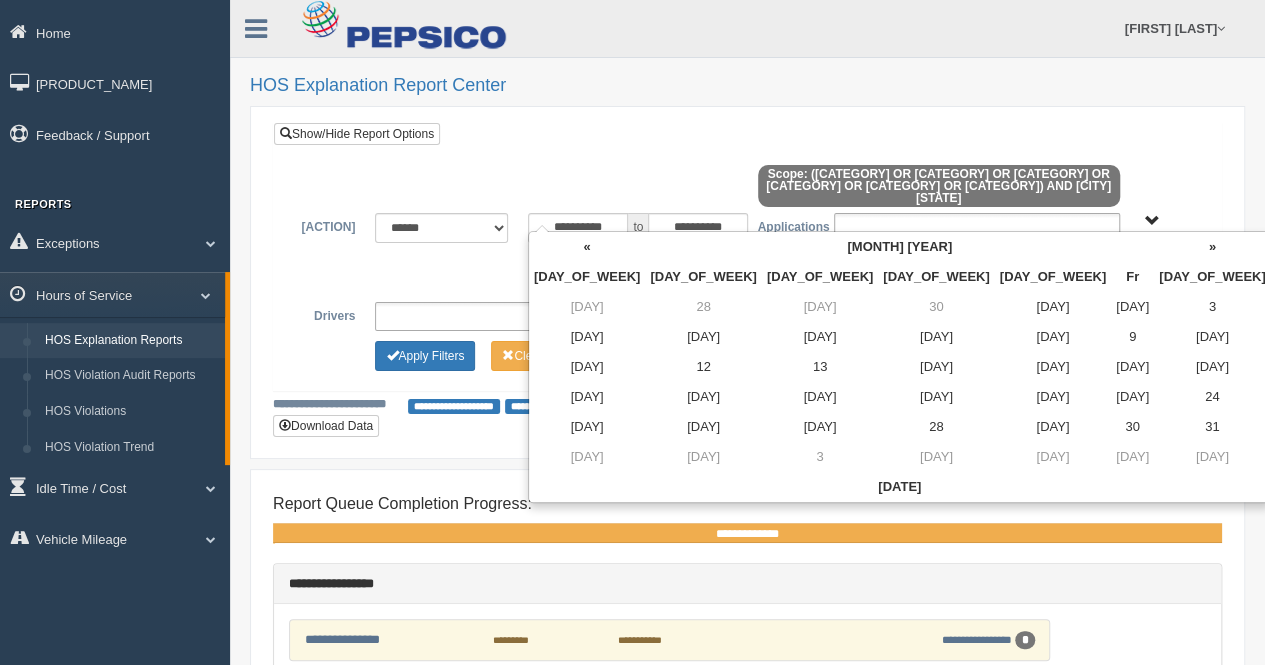 click on "«" at bounding box center (587, 247) 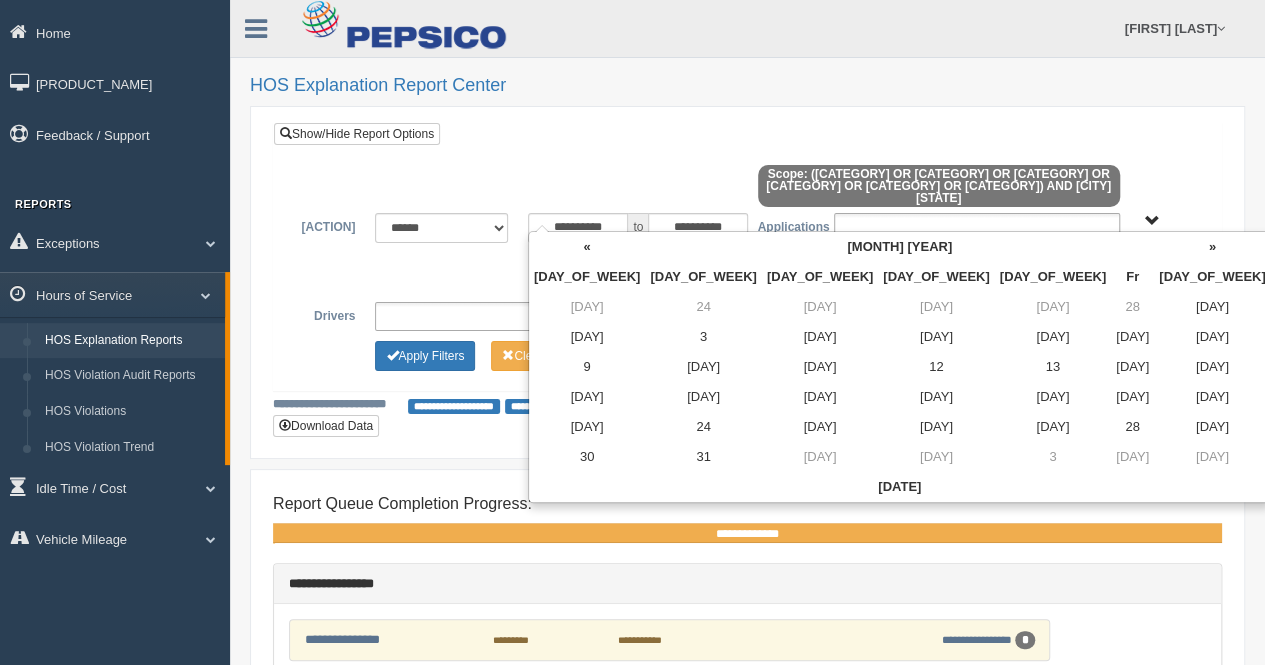 click on "«" at bounding box center (587, 247) 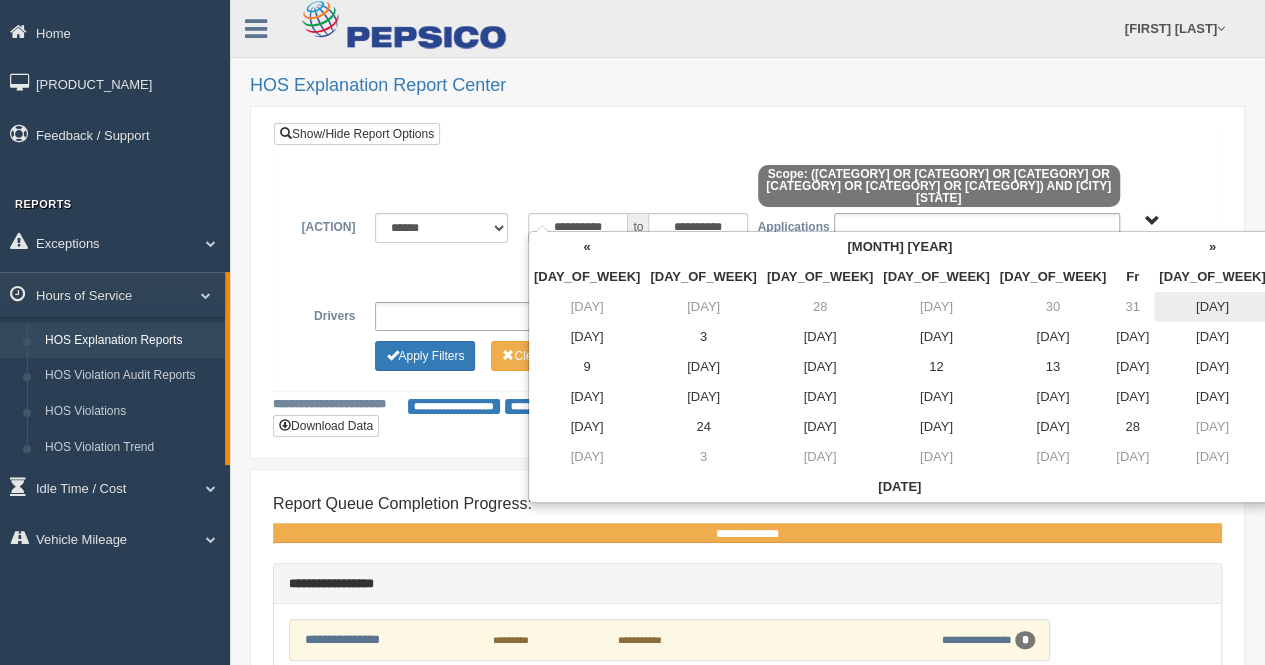 click on "1" at bounding box center (1212, 307) 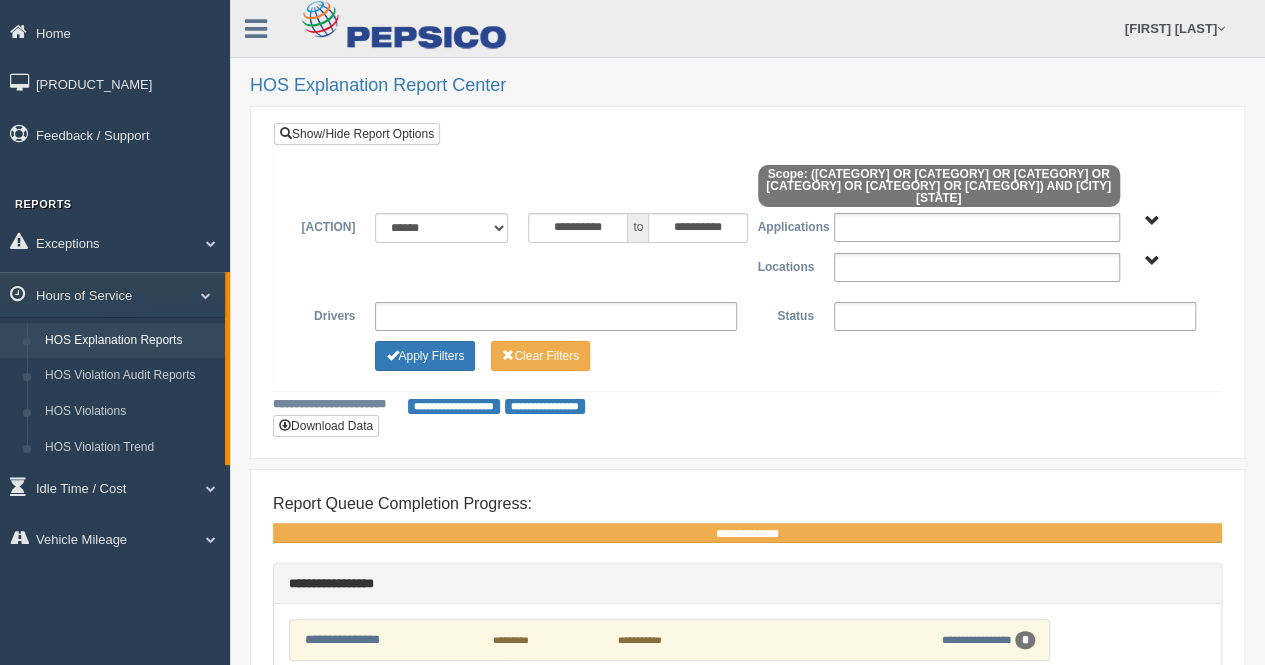 click at bounding box center (747, 189) 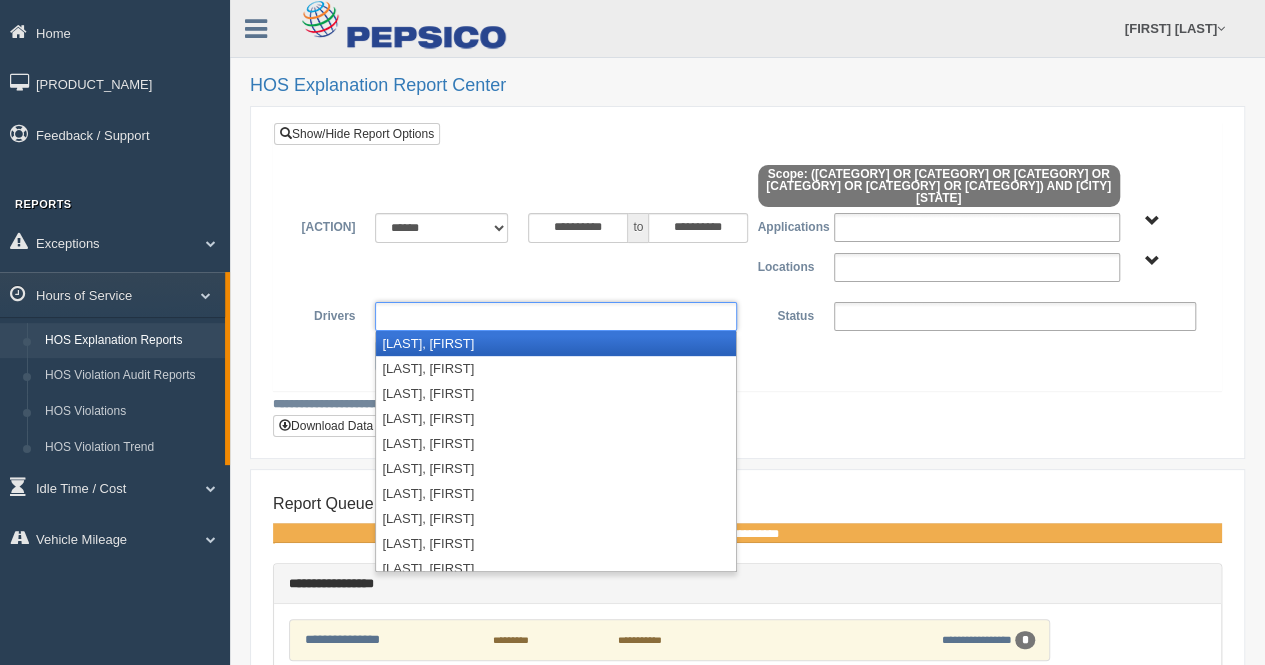 click at bounding box center [556, 316] 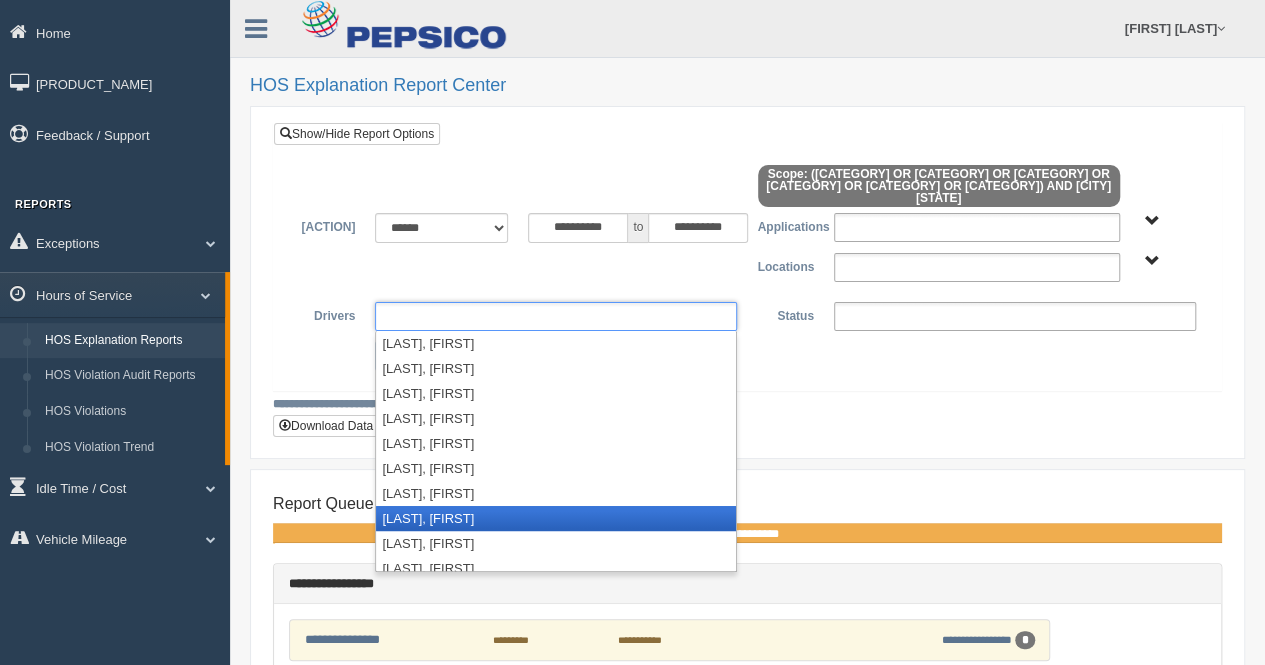 click on "[LAST], [FIRST]" at bounding box center (556, 518) 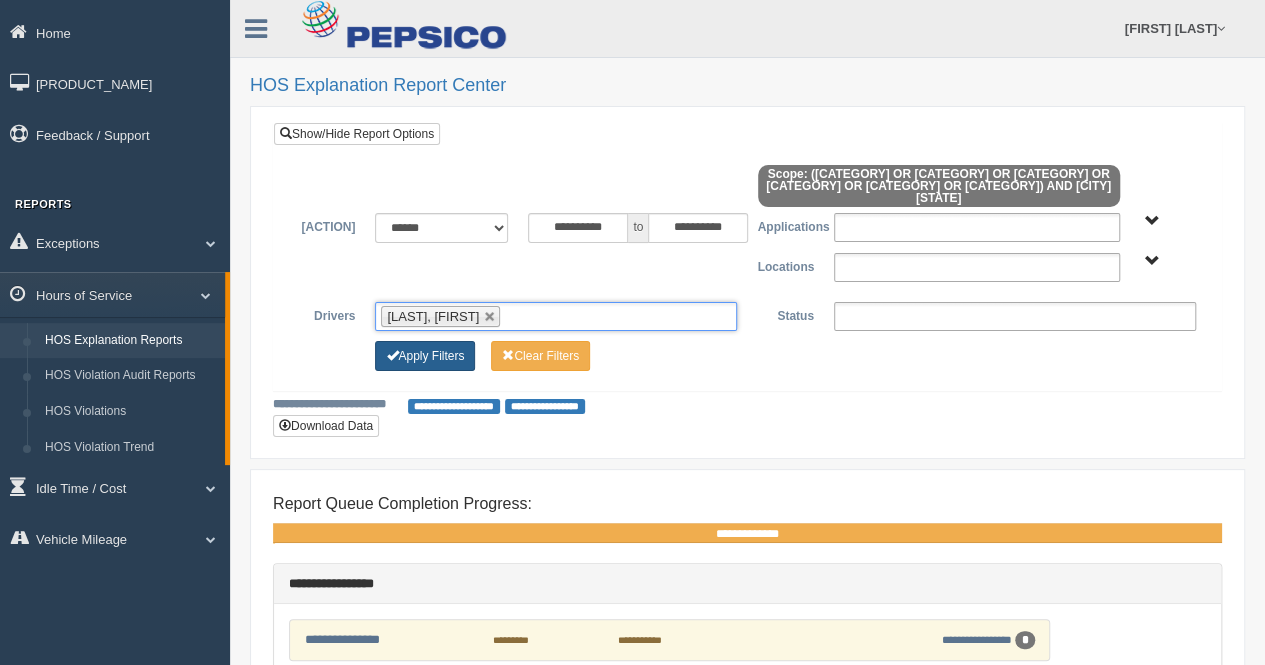 click on "Apply Filters" at bounding box center [425, 356] 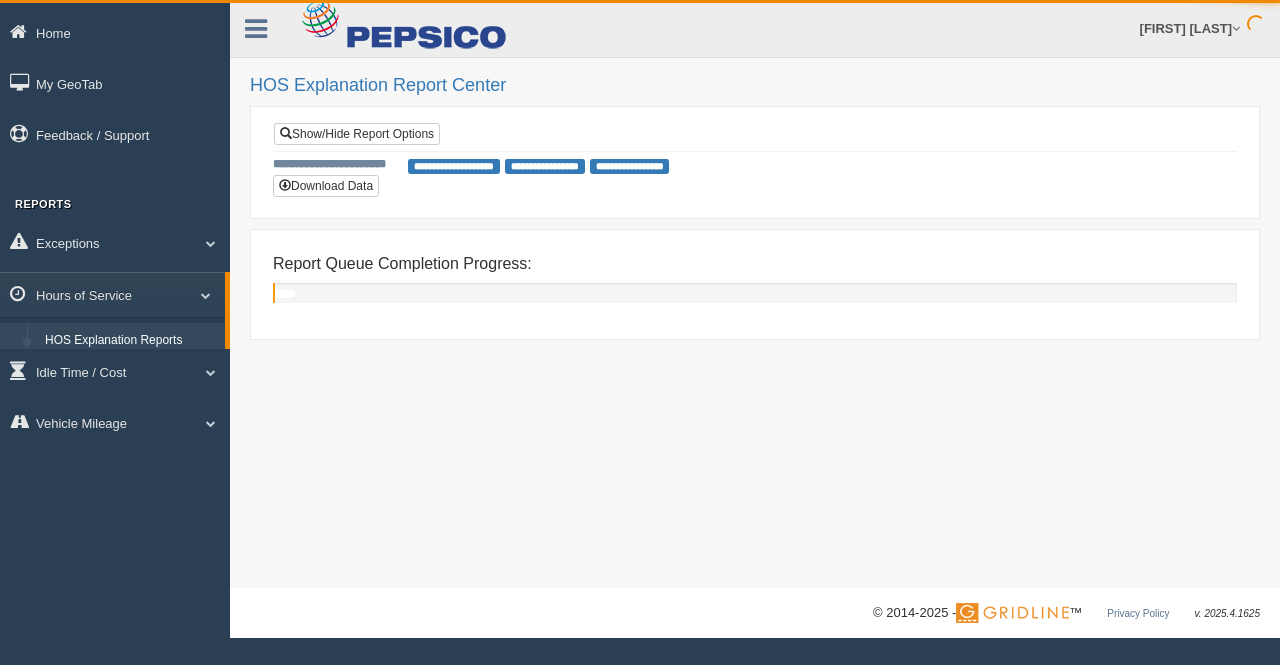 scroll, scrollTop: 0, scrollLeft: 0, axis: both 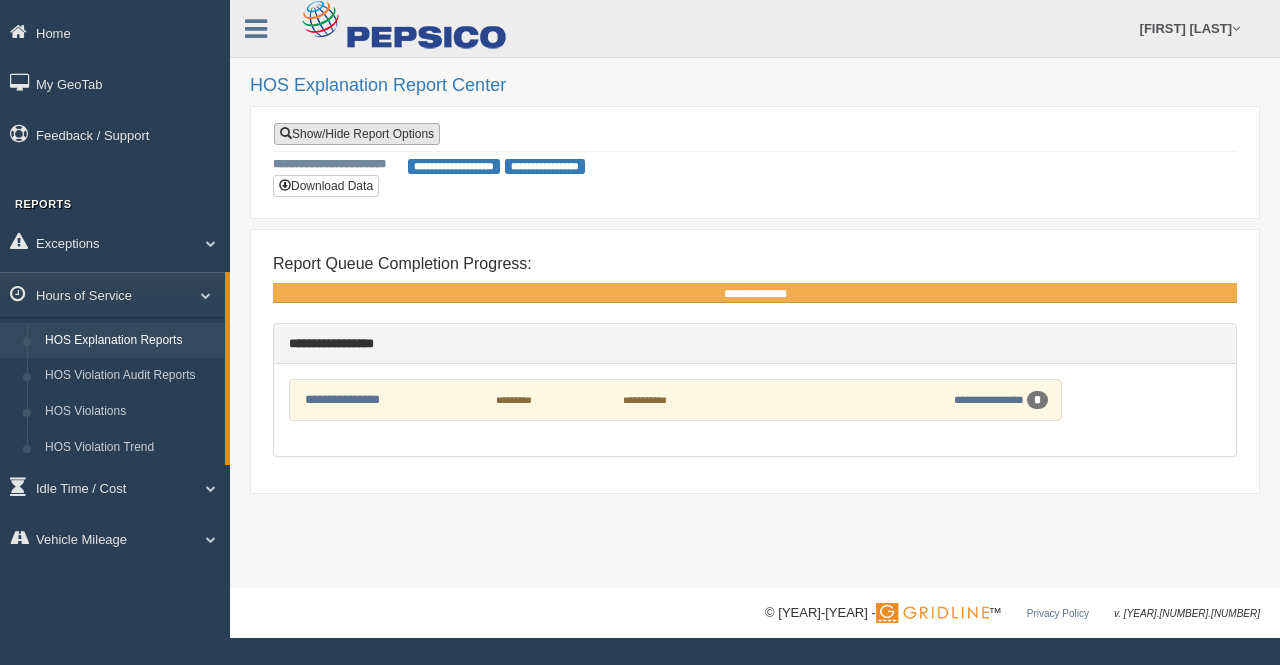 click on "Show/Hide Report Options" at bounding box center (357, 134) 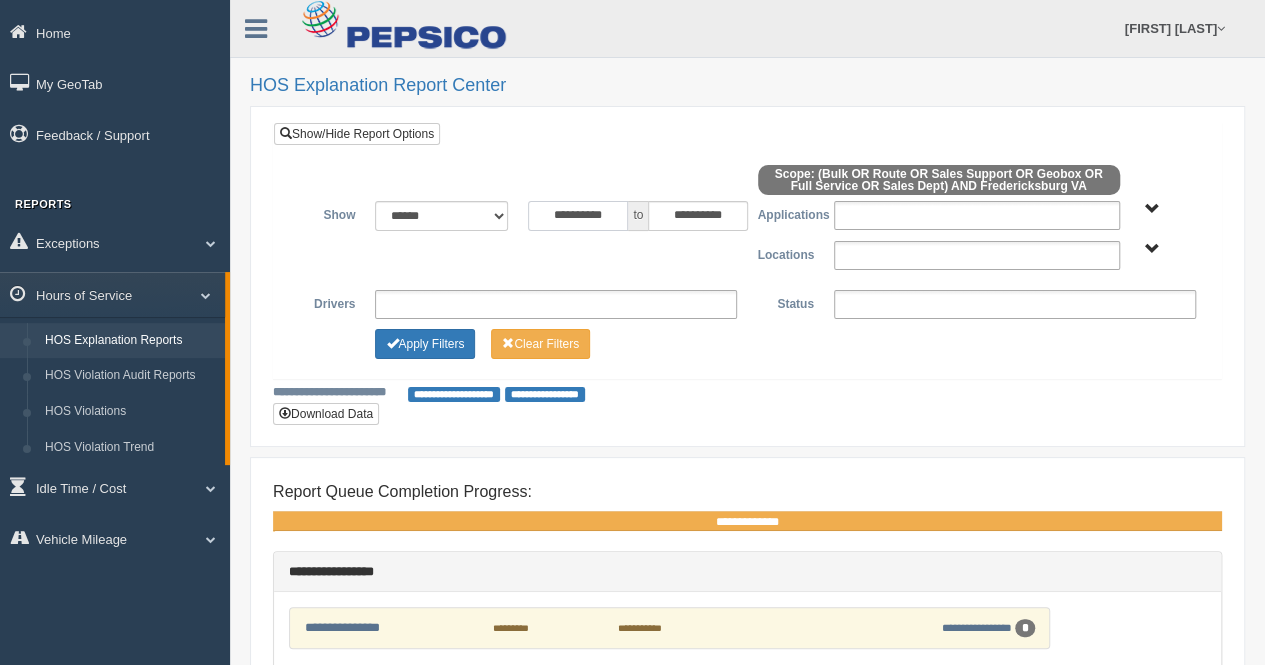 click on "**********" at bounding box center (578, 216) 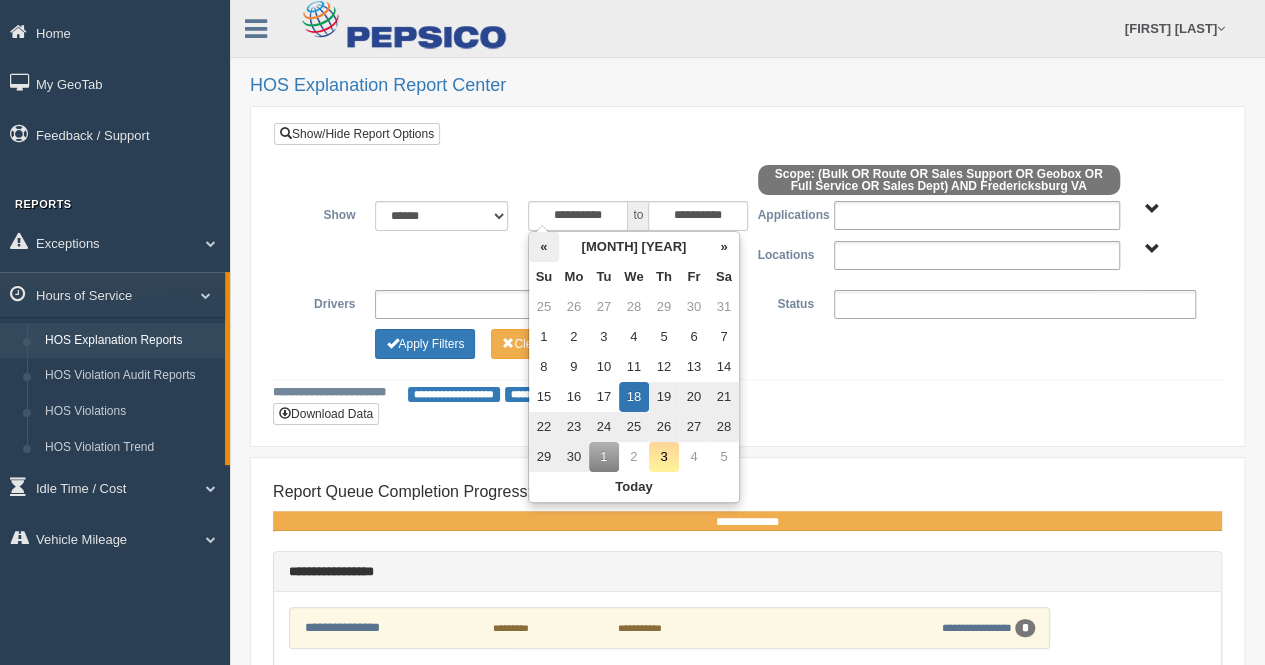 click on "«" at bounding box center [544, 247] 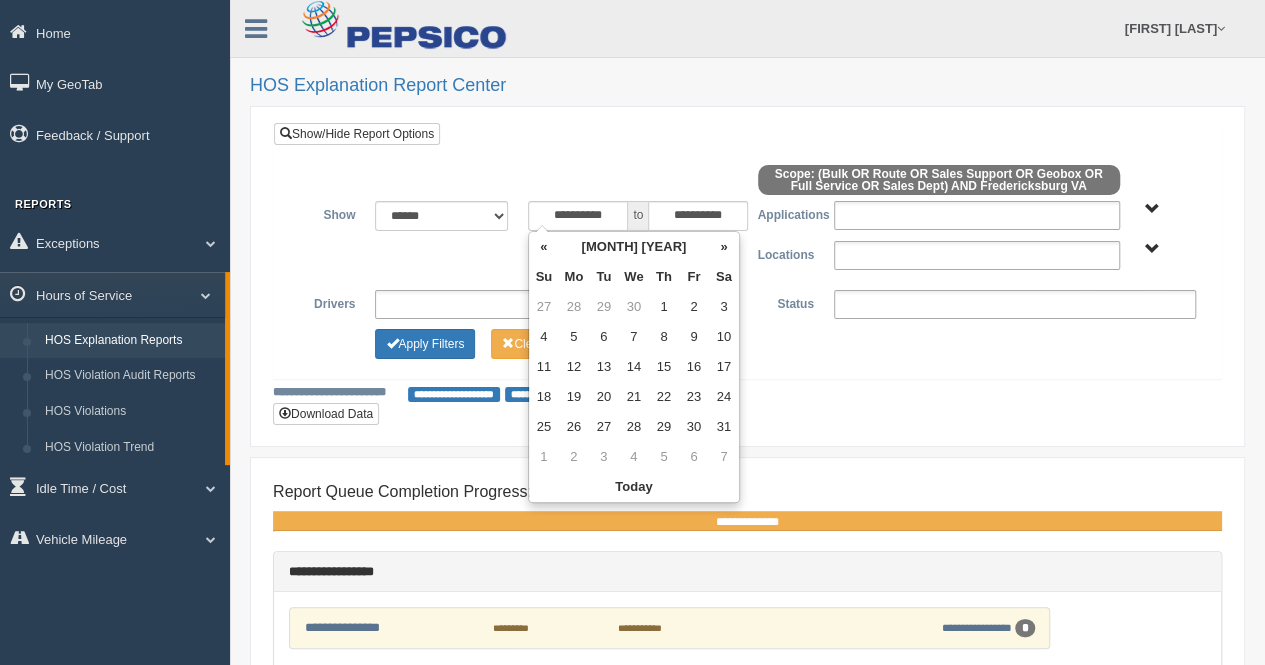 click on "«" at bounding box center (544, 247) 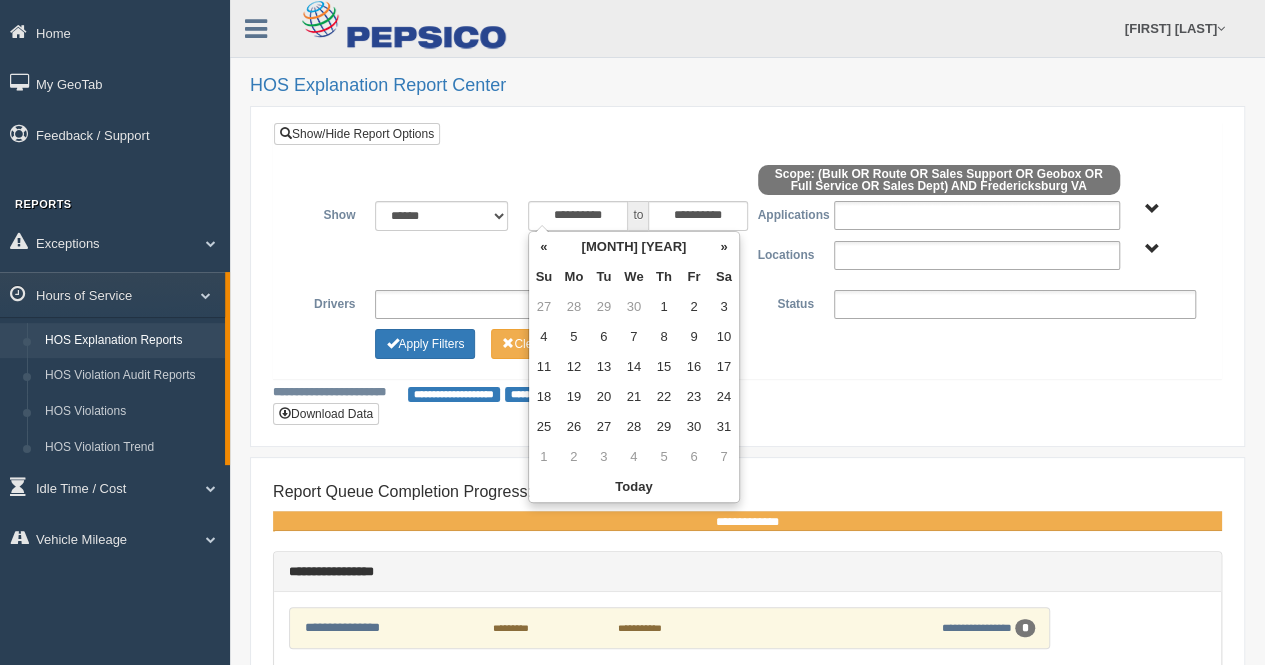 click on "«" at bounding box center (544, 247) 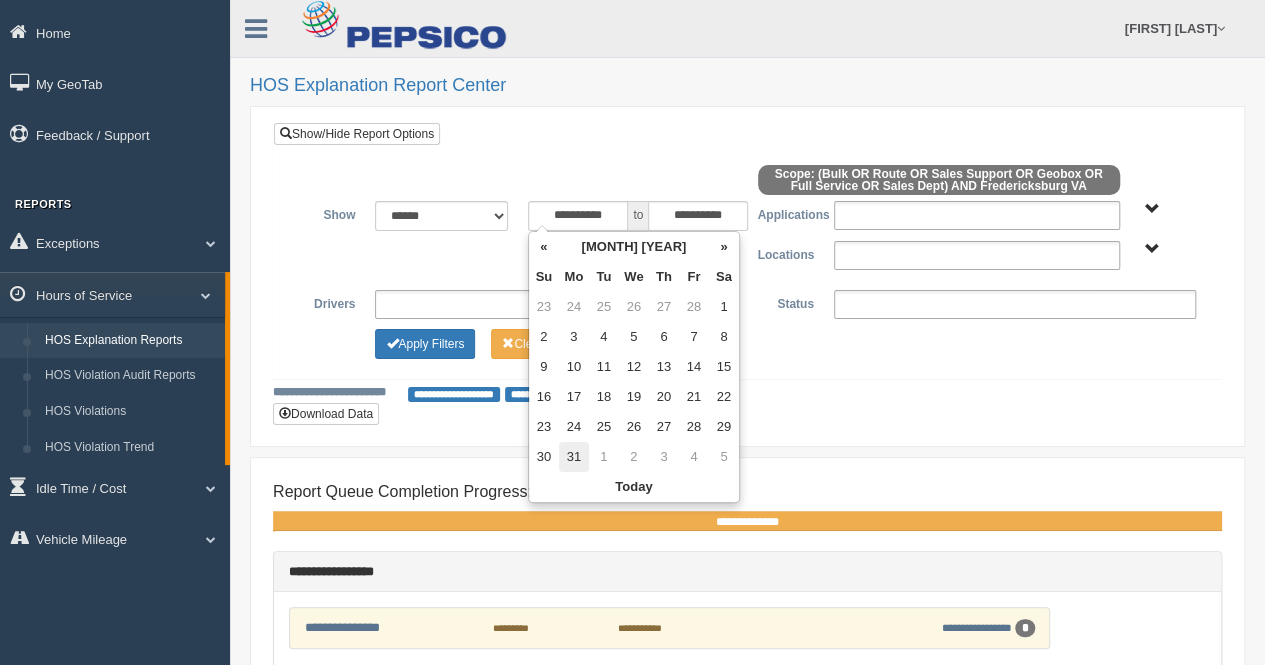 click on "31" at bounding box center [574, 307] 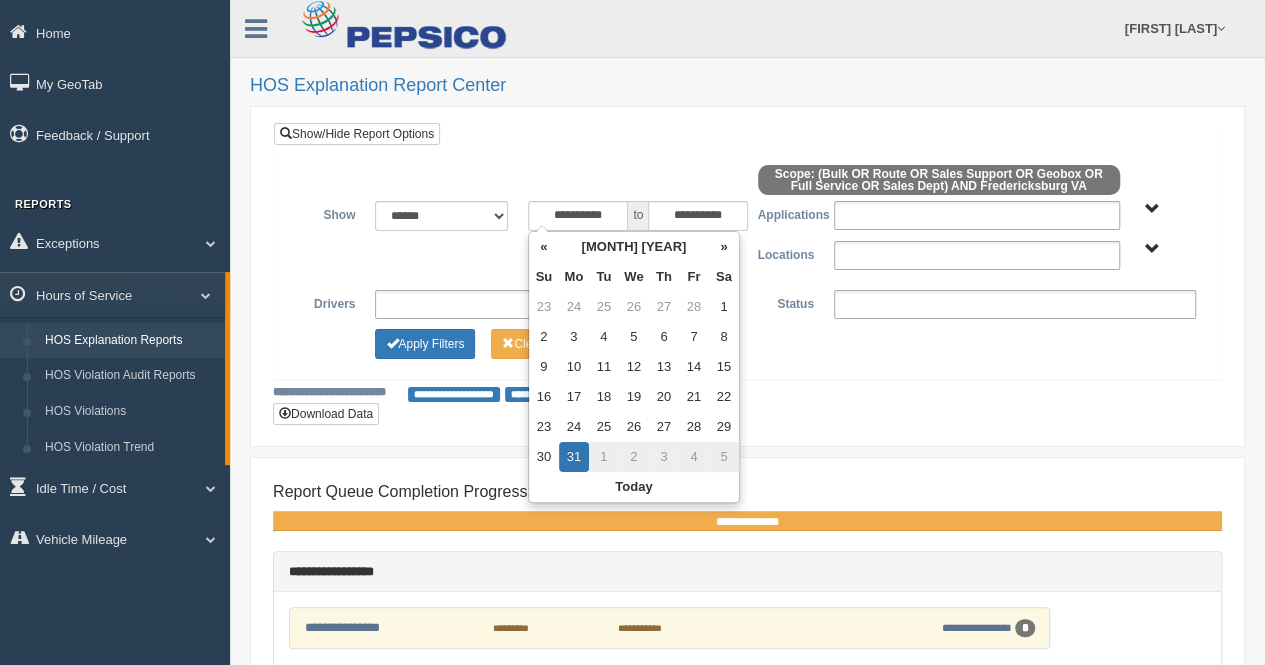 click on "**********" at bounding box center (747, 393) 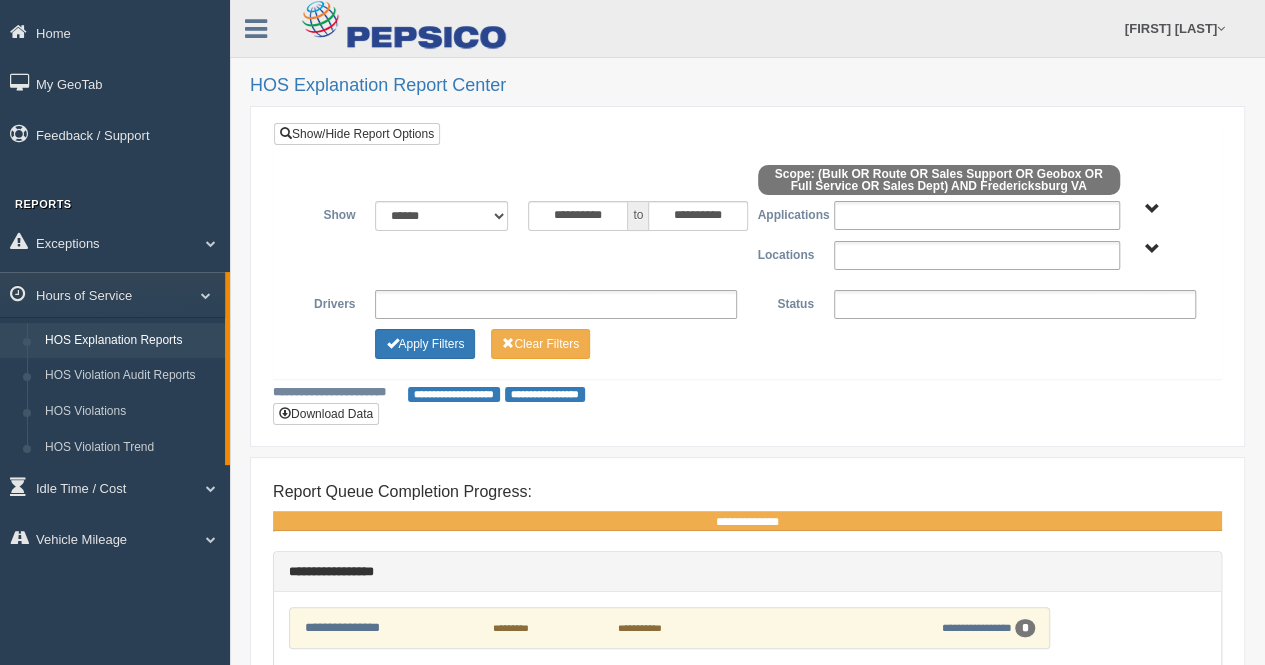 click at bounding box center (556, 304) 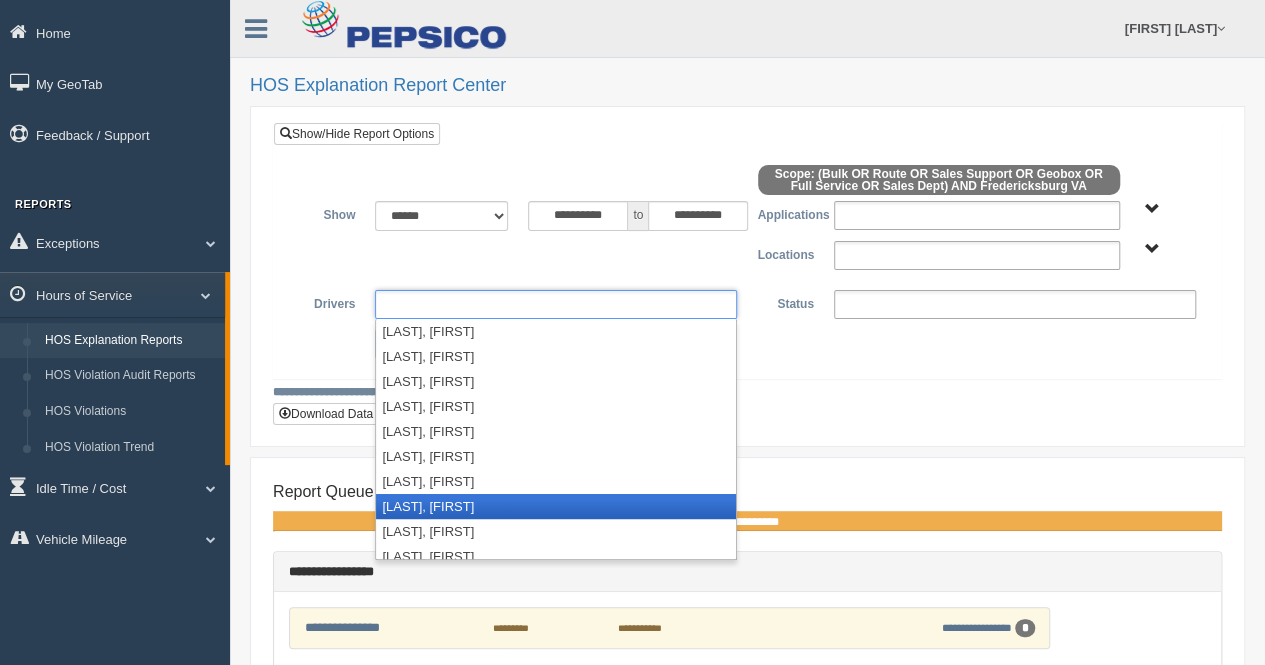 click on "[LAST], [FIRST]" at bounding box center (556, 506) 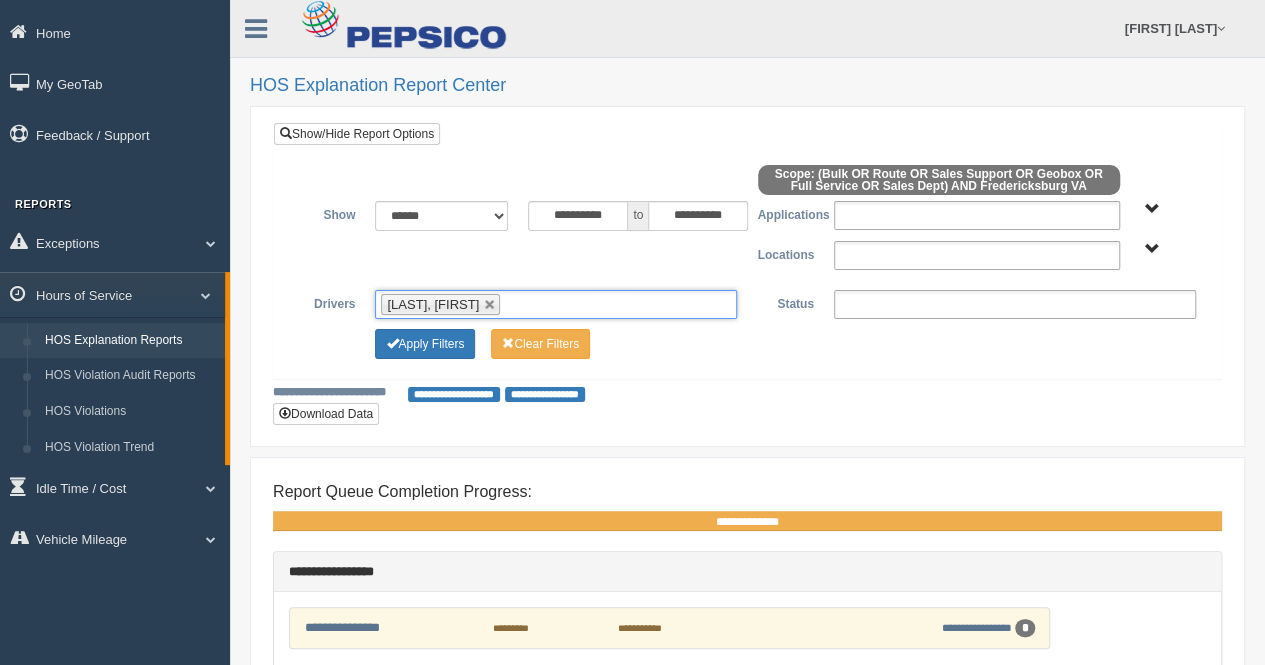 click on "**********" at bounding box center (747, 393) 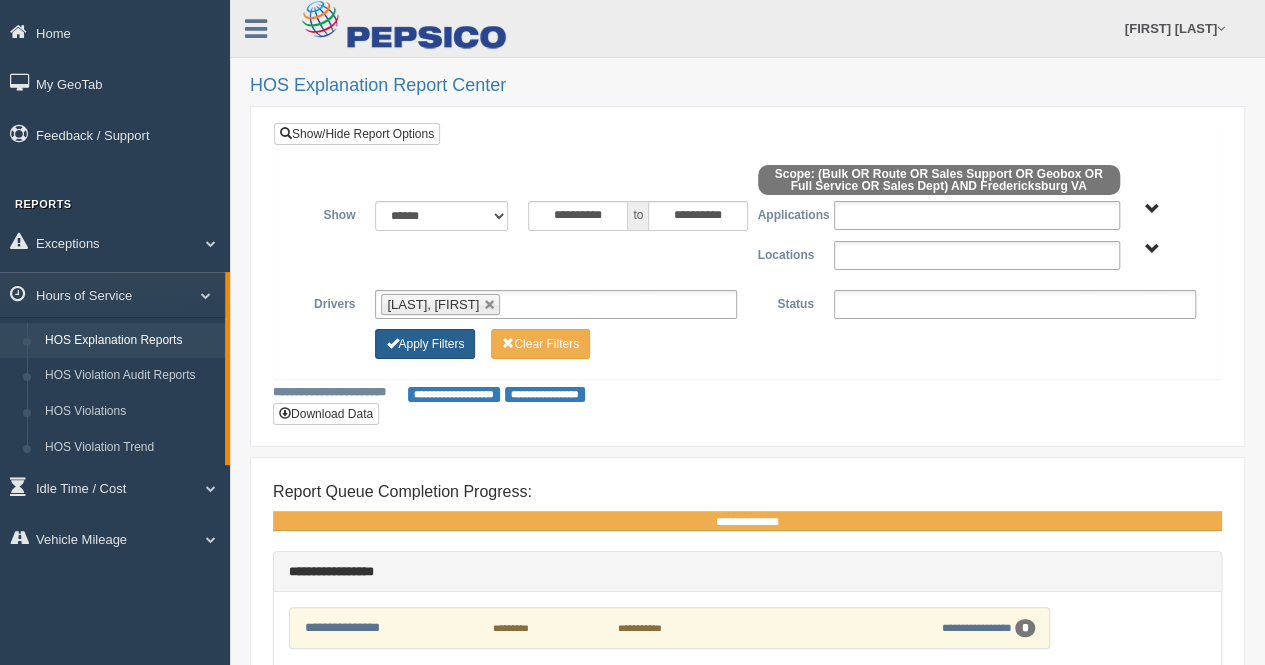 click on "Apply Filters" at bounding box center [425, 344] 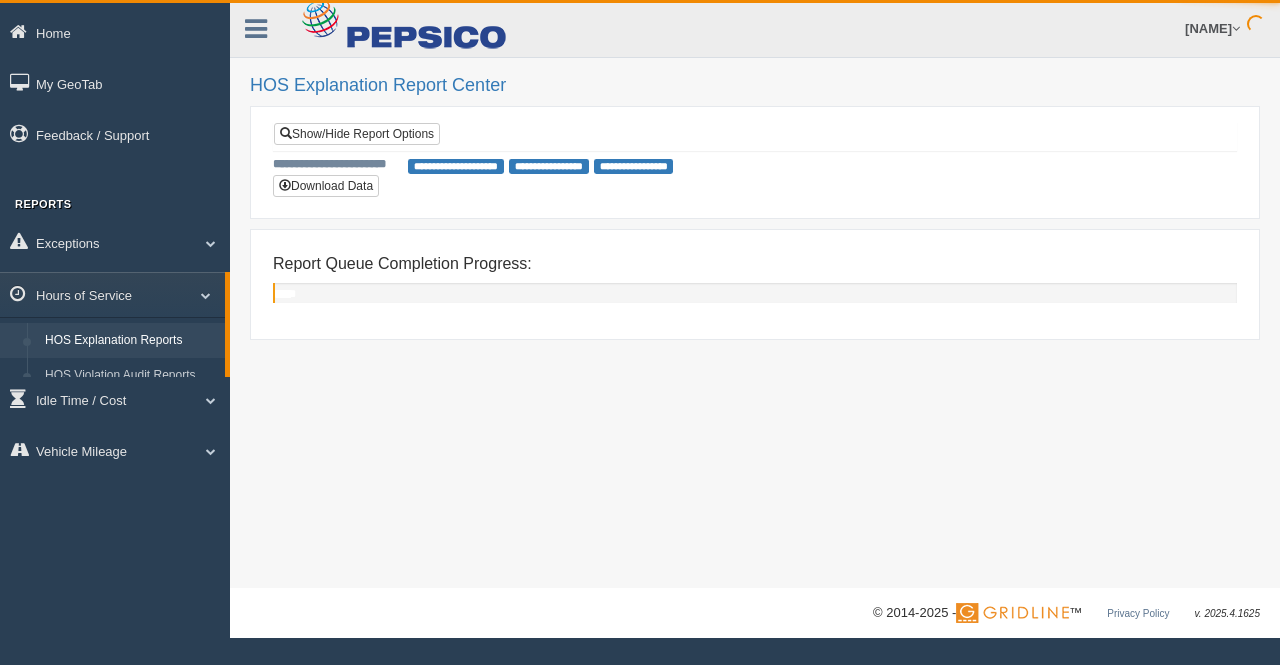 scroll, scrollTop: 0, scrollLeft: 0, axis: both 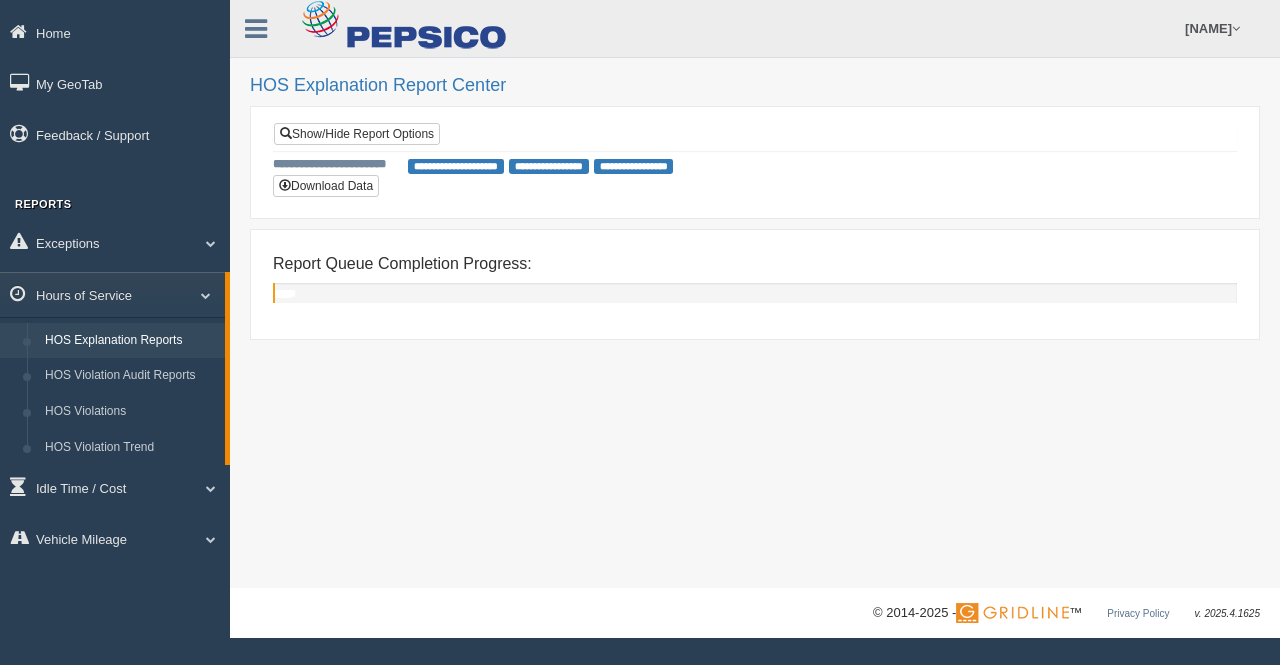 click on "**********" at bounding box center [284, 315] 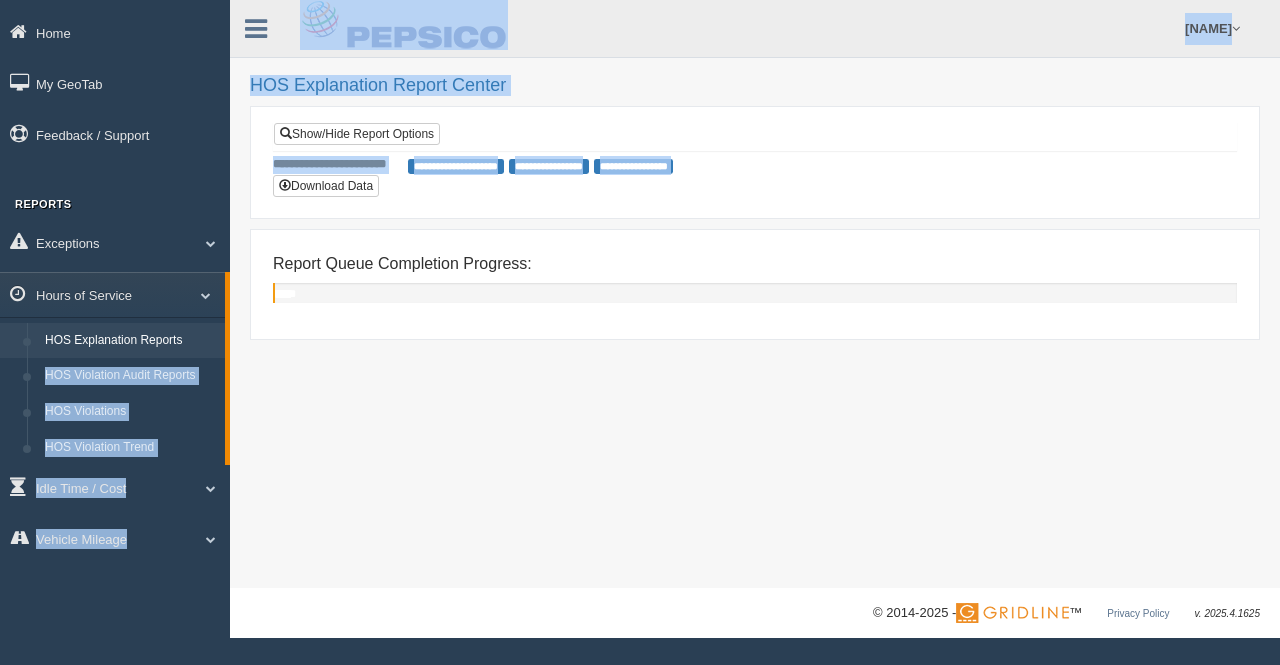 drag, startPoint x: 227, startPoint y: 320, endPoint x: 238, endPoint y: 405, distance: 85.70881 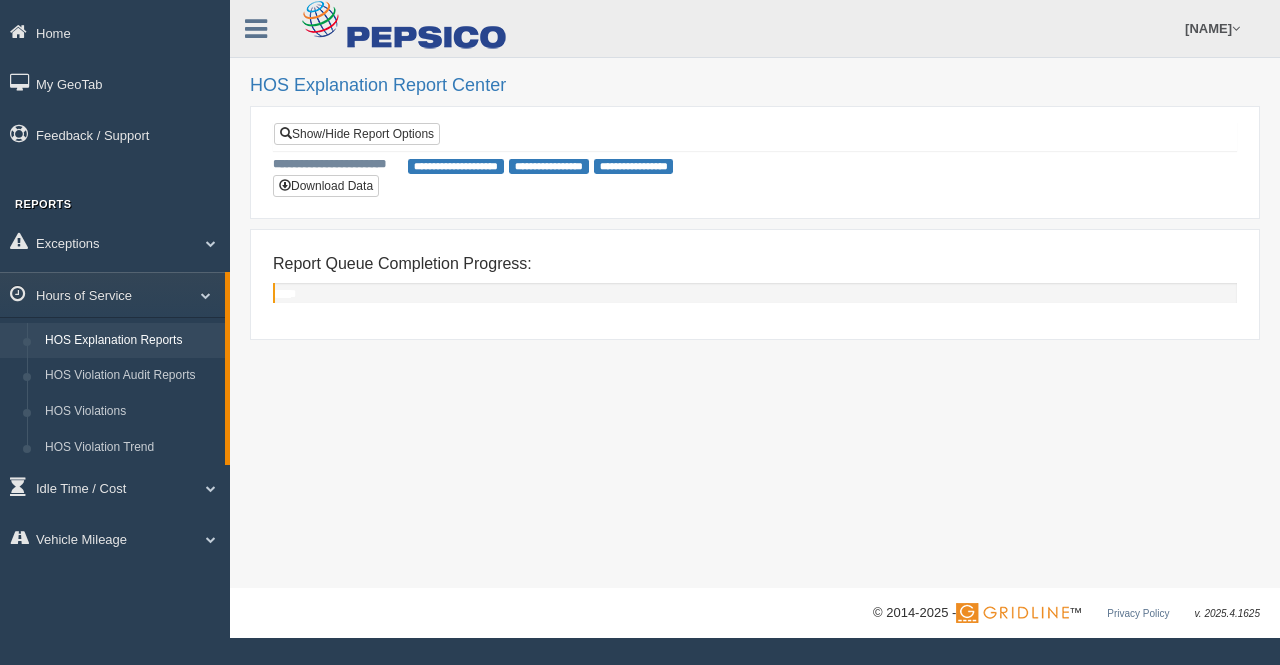 click on "**********" at bounding box center [755, 294] 